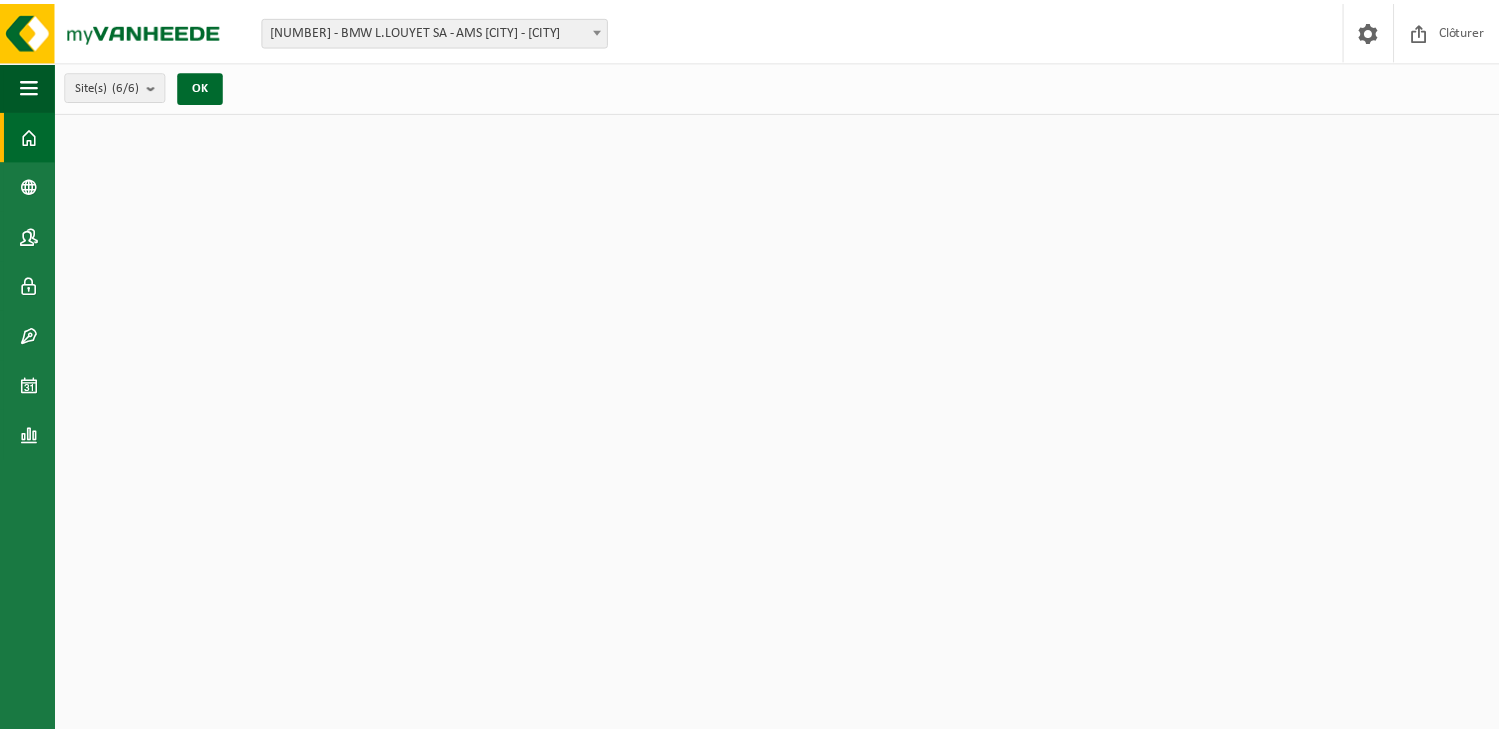 scroll, scrollTop: 0, scrollLeft: 0, axis: both 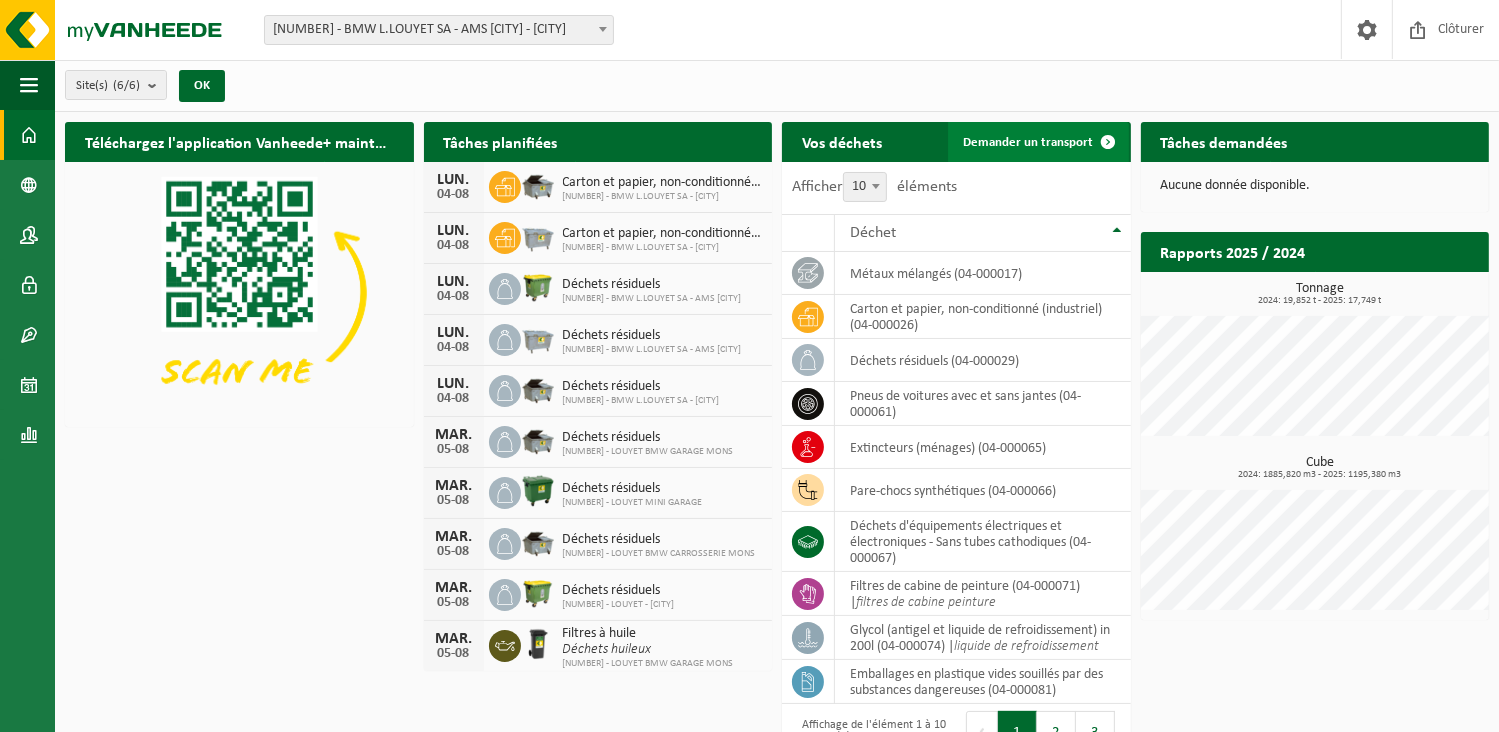 click on "Demander un transport" at bounding box center [1029, 142] 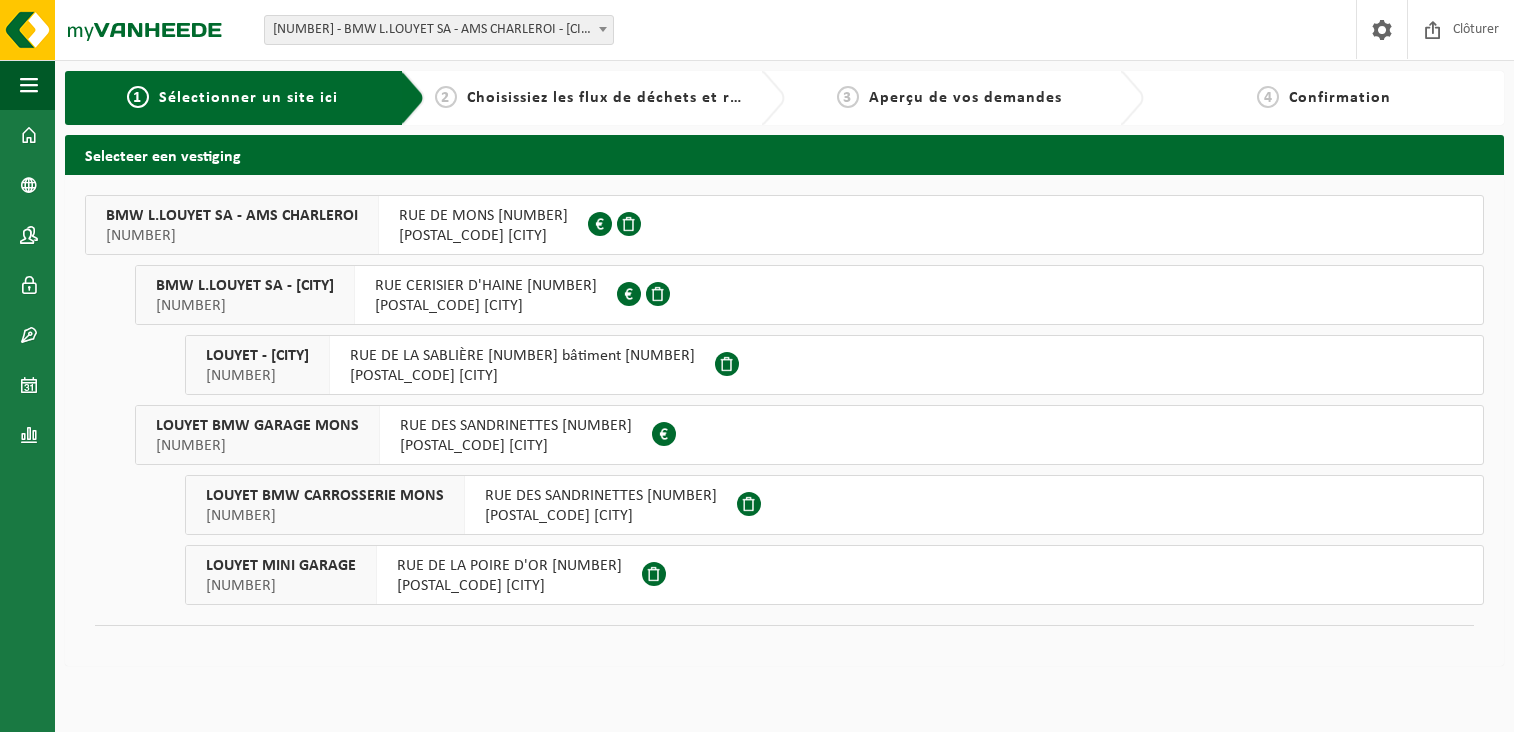 scroll, scrollTop: 0, scrollLeft: 0, axis: both 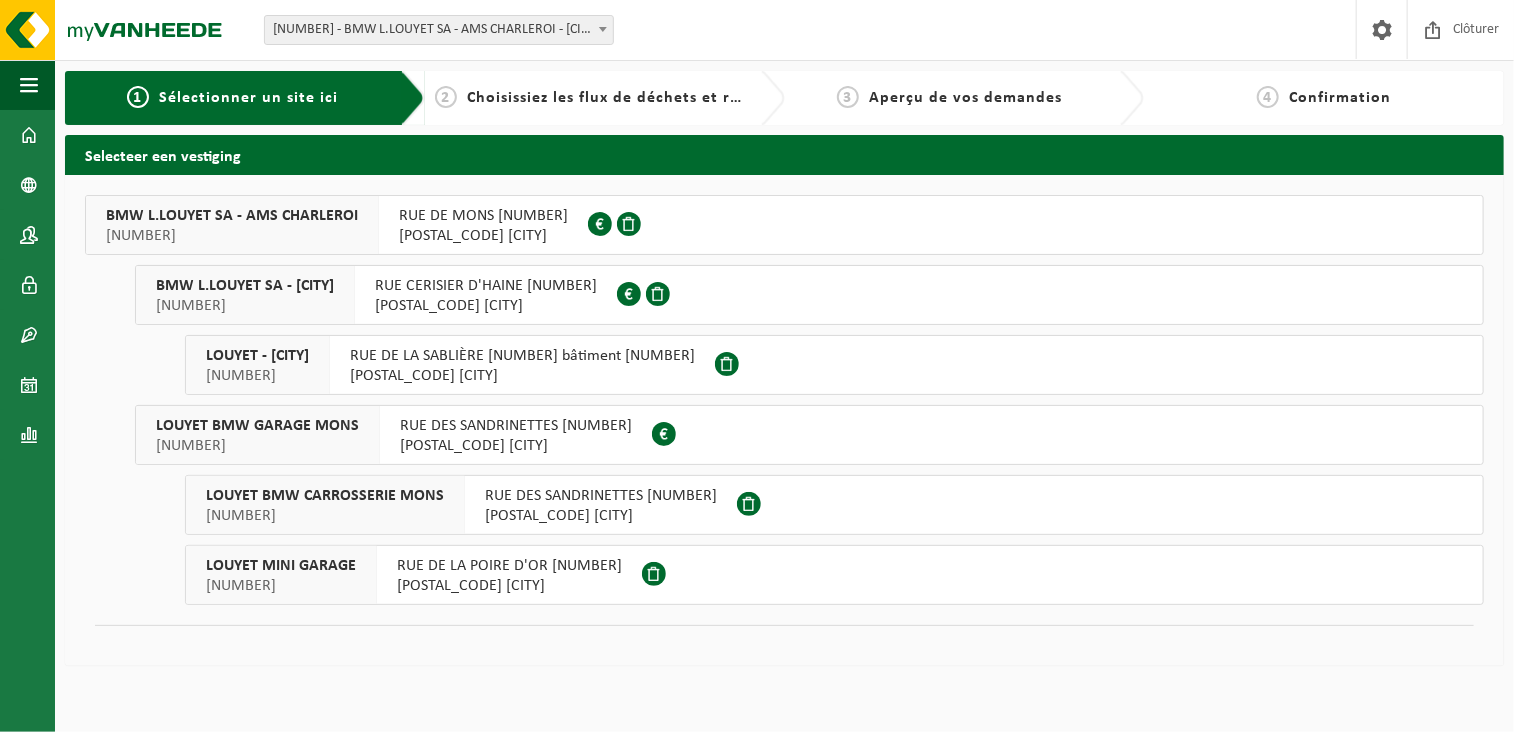 click on "RUE DE MONS 80" at bounding box center [483, 216] 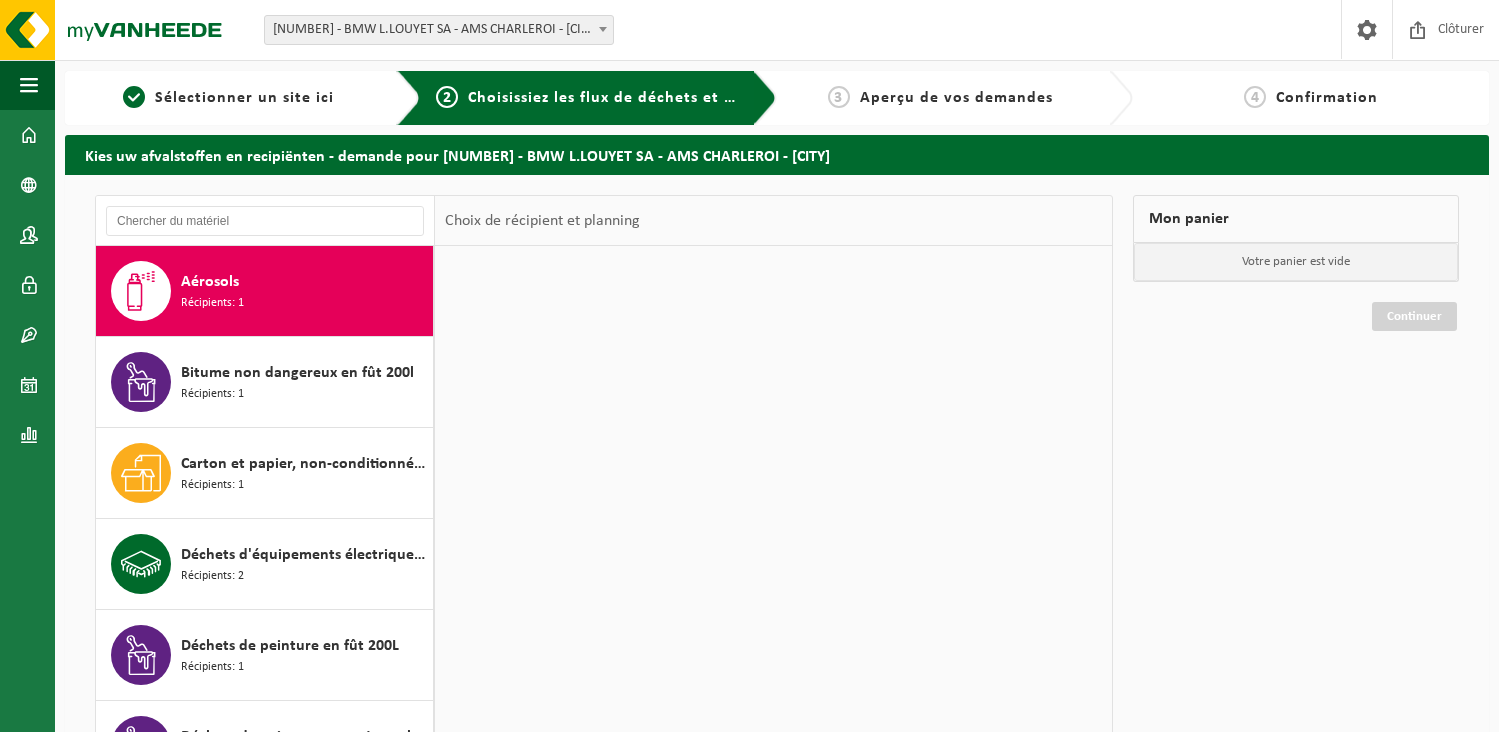 scroll, scrollTop: 0, scrollLeft: 0, axis: both 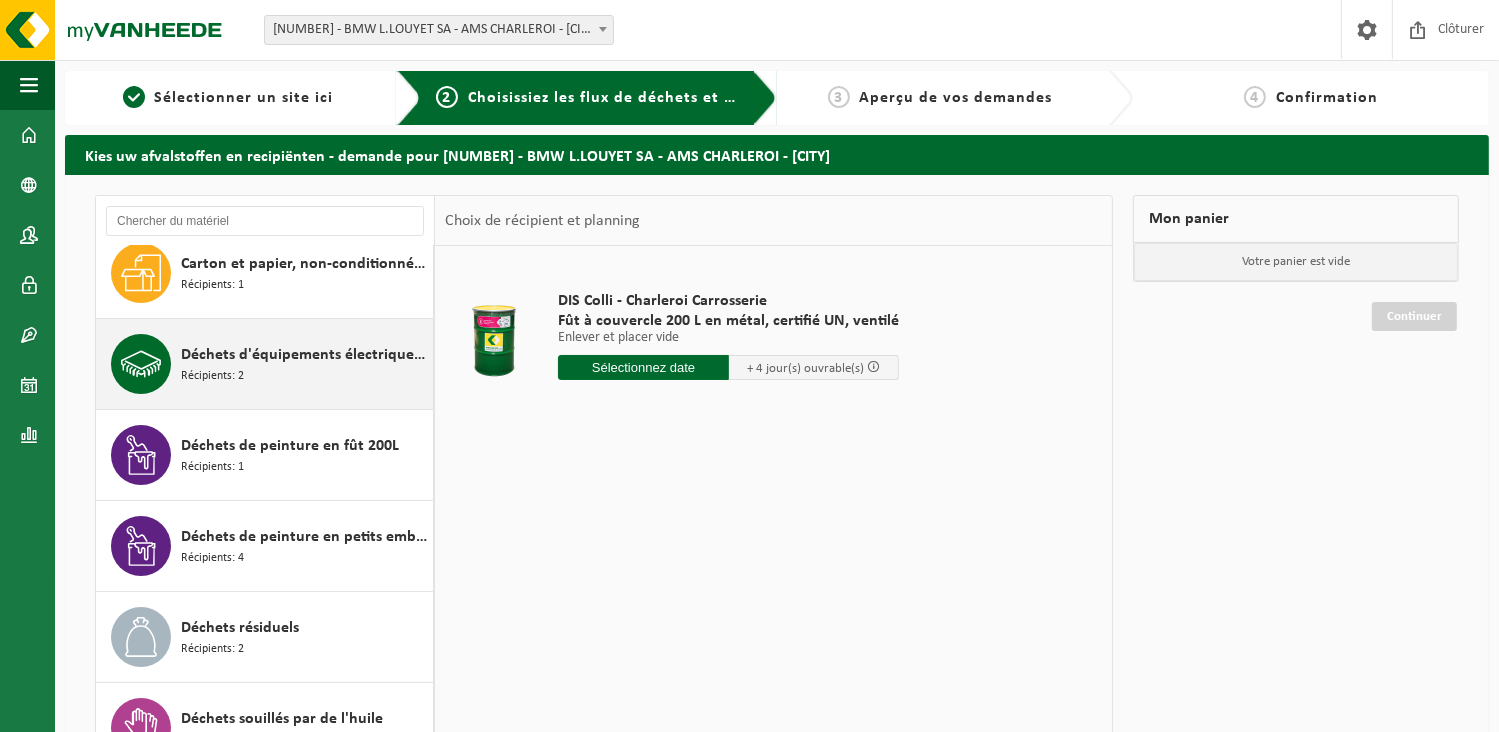 click on "Déchets d'équipements électriques et électroniques - Sans tubes cathodiques   Récipients: 2" at bounding box center (304, 364) 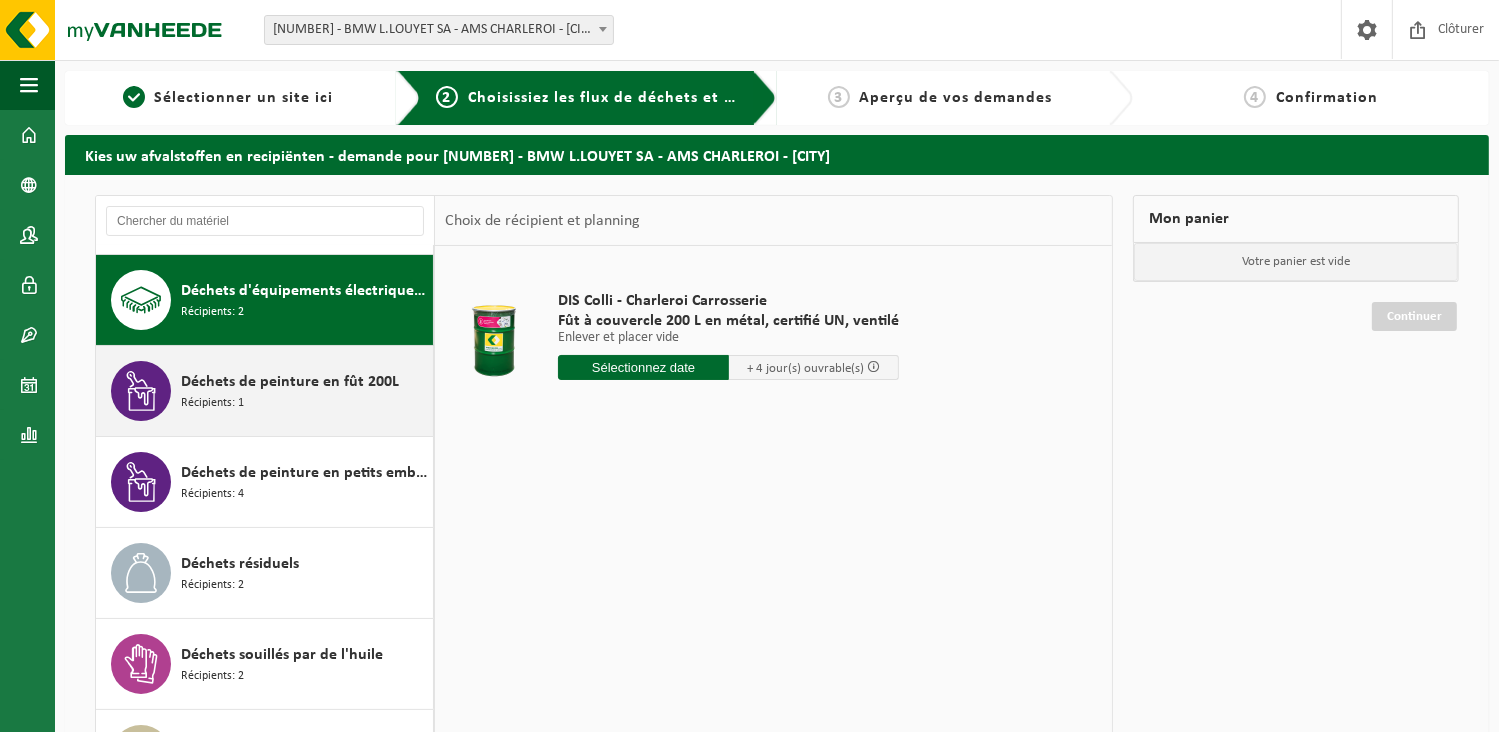 scroll, scrollTop: 272, scrollLeft: 0, axis: vertical 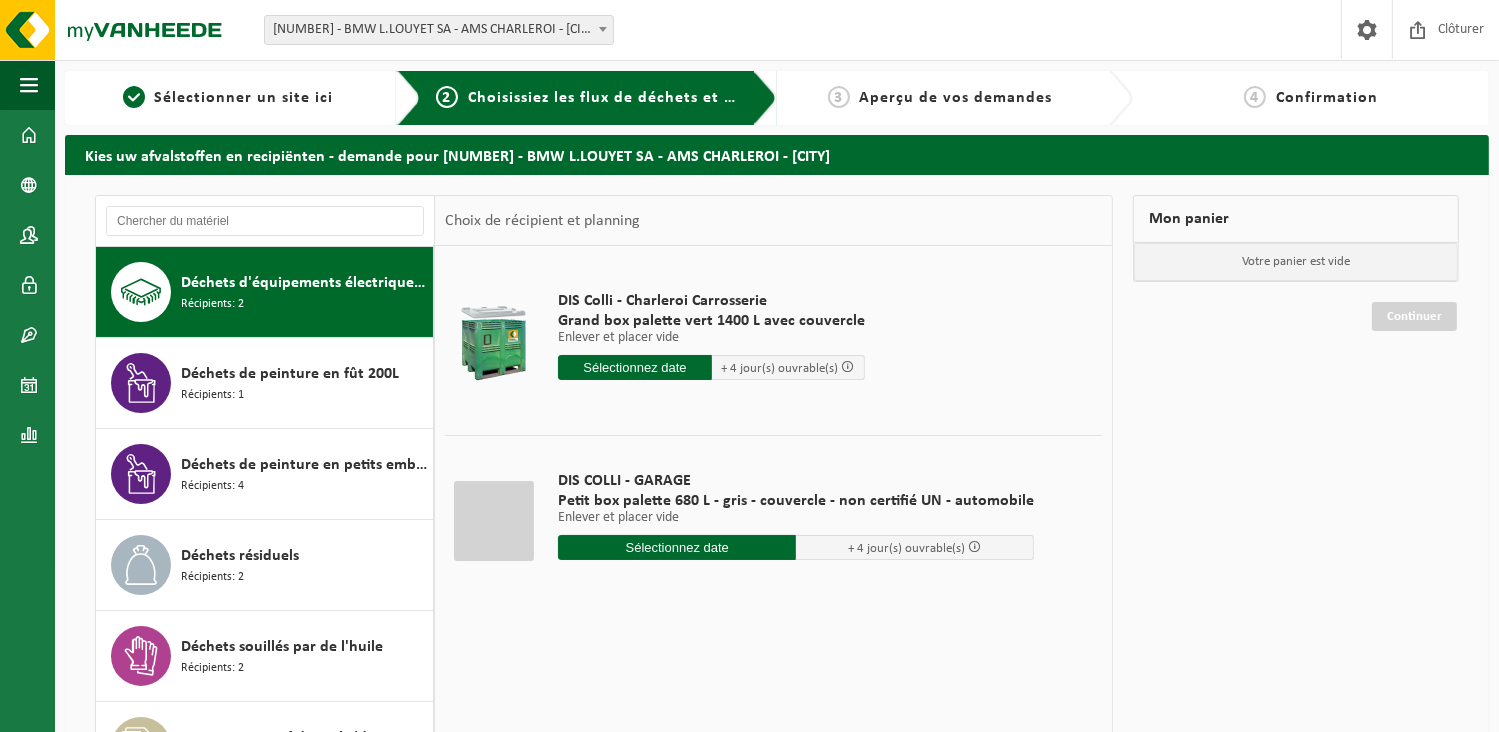 click at bounding box center [635, 367] 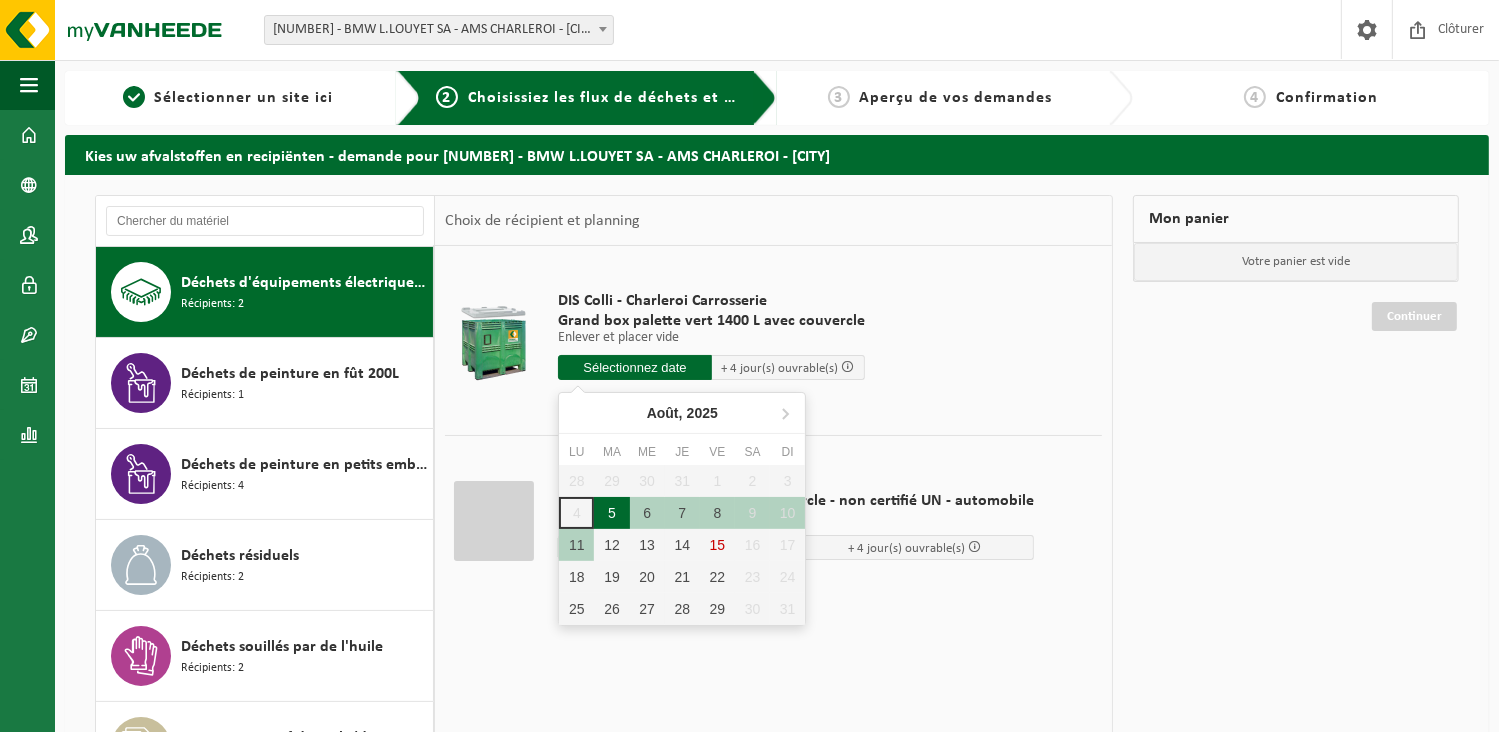 click on "5" at bounding box center [611, 513] 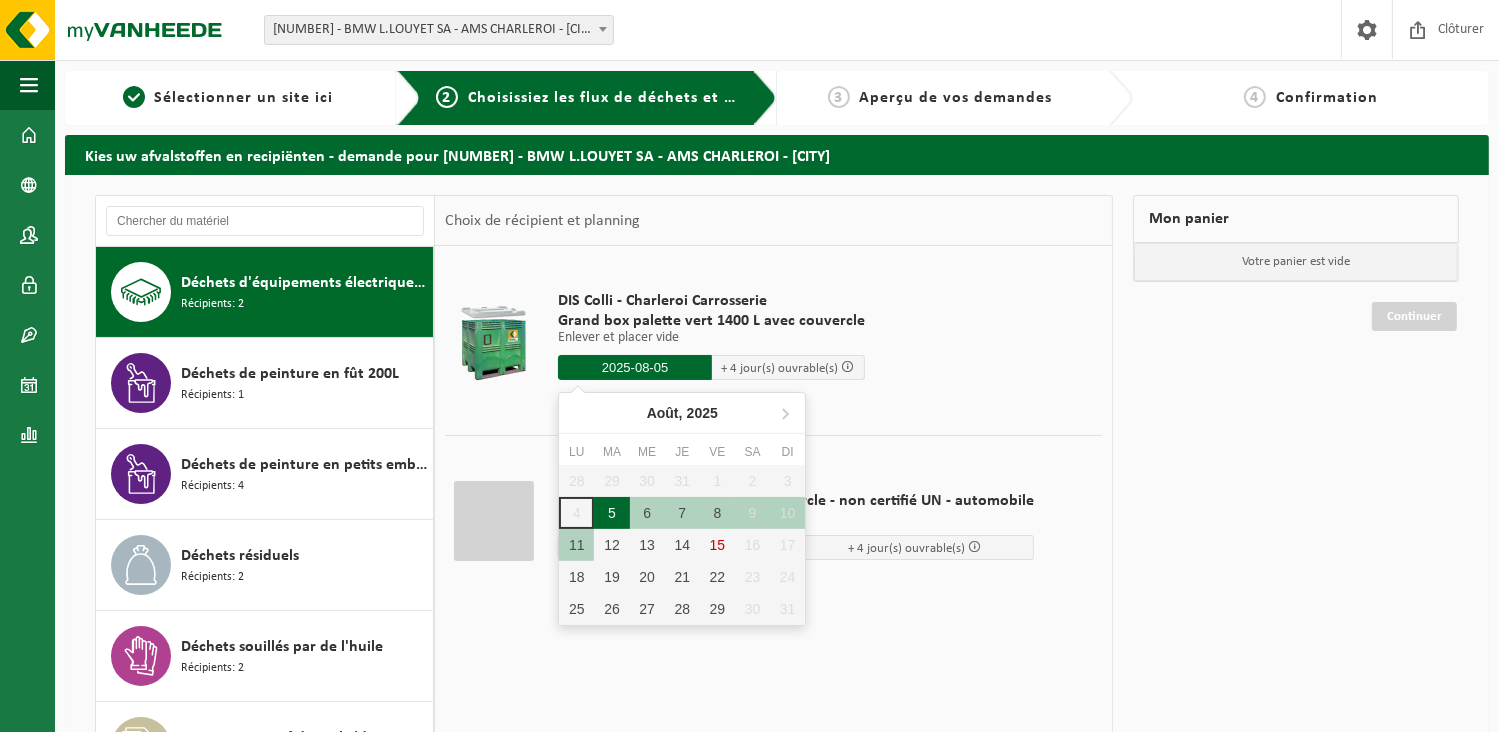 type on "à partir de 2025-08-05" 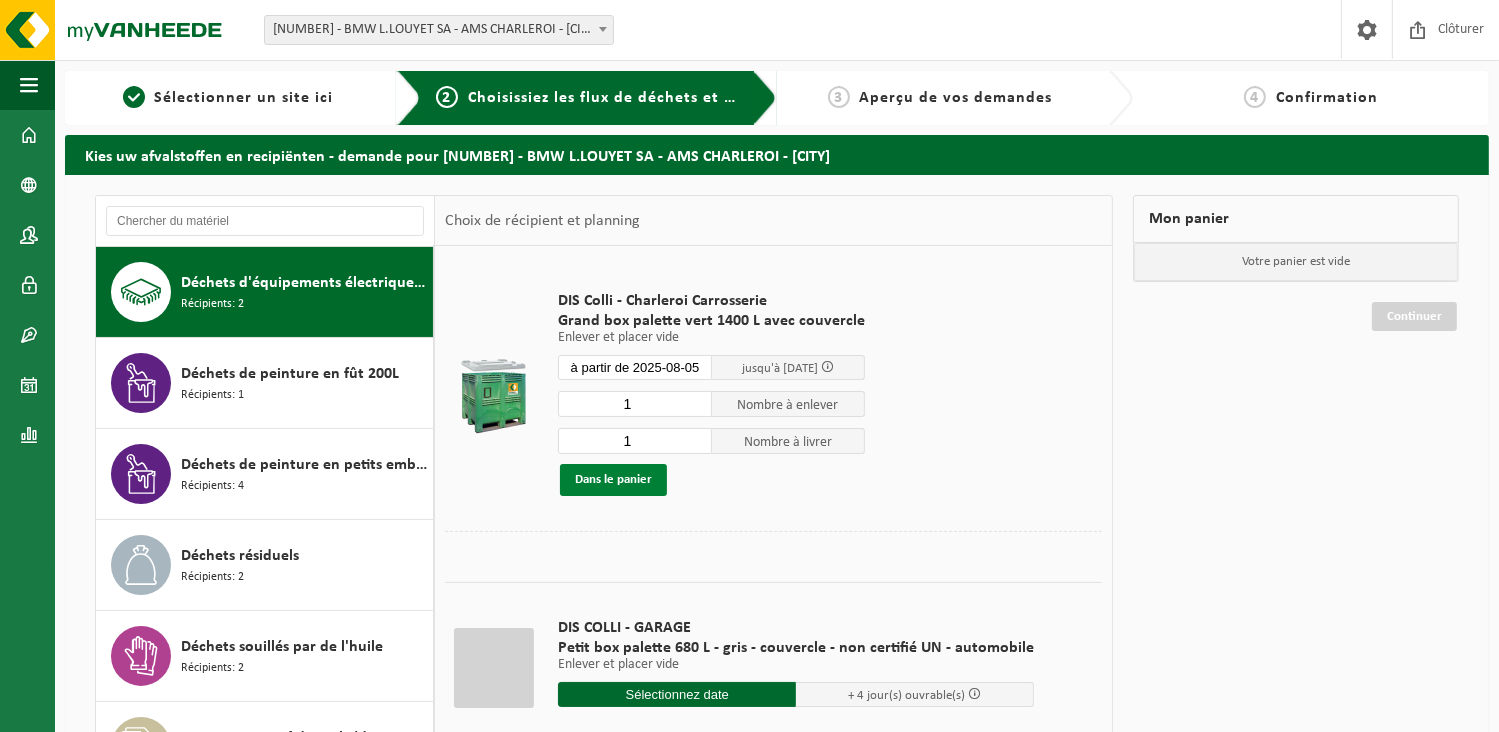 click on "Dans le panier" at bounding box center [613, 480] 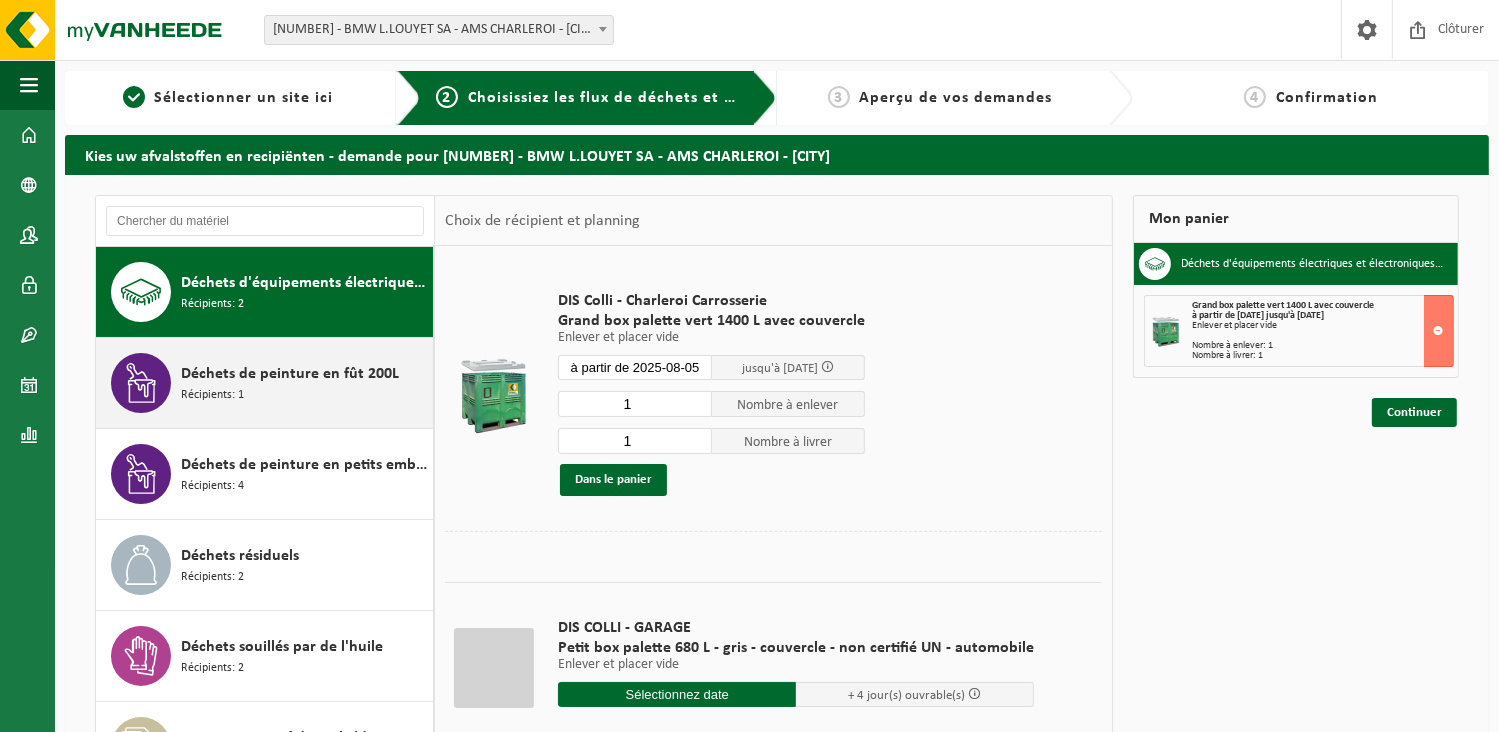 click on "Déchets de peinture en fût 200L" at bounding box center [290, 374] 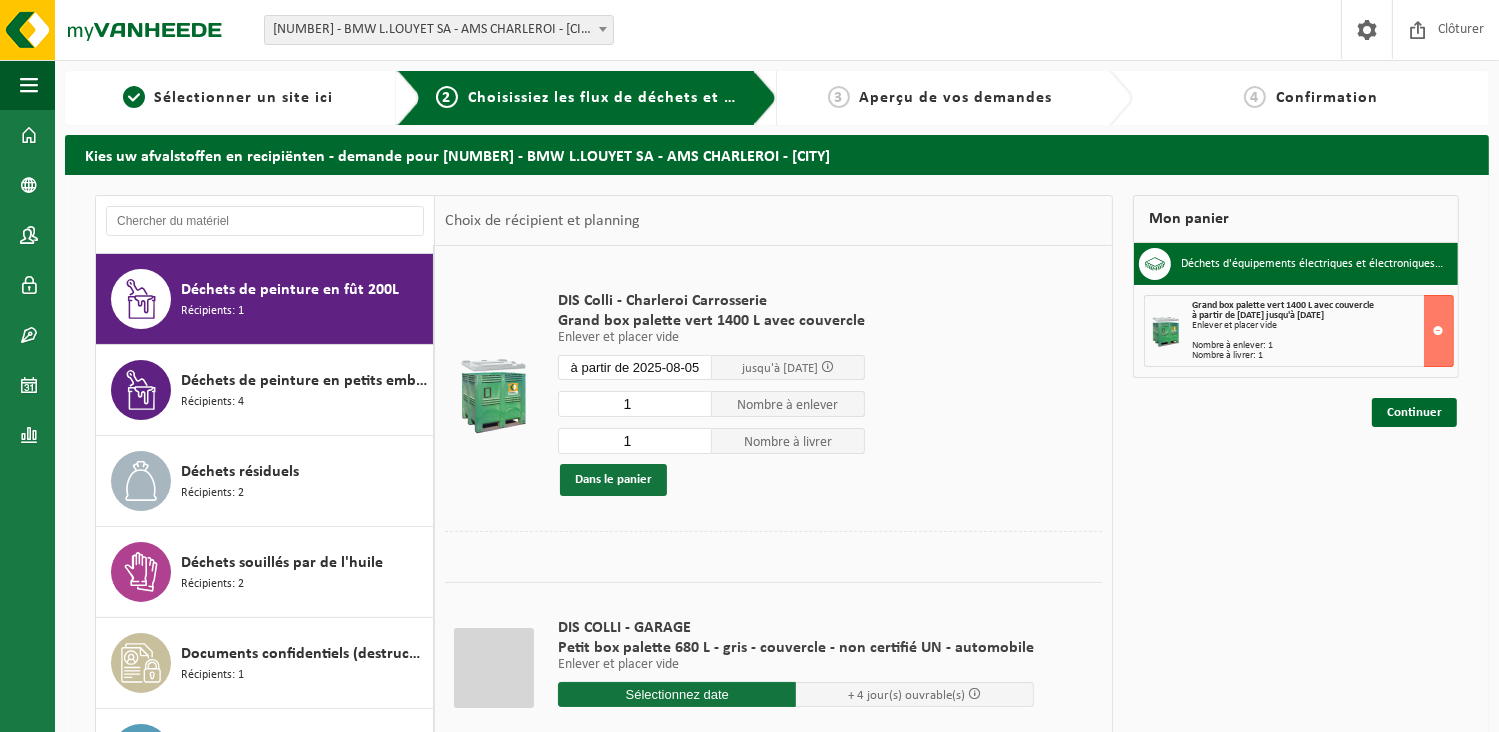 scroll, scrollTop: 363, scrollLeft: 0, axis: vertical 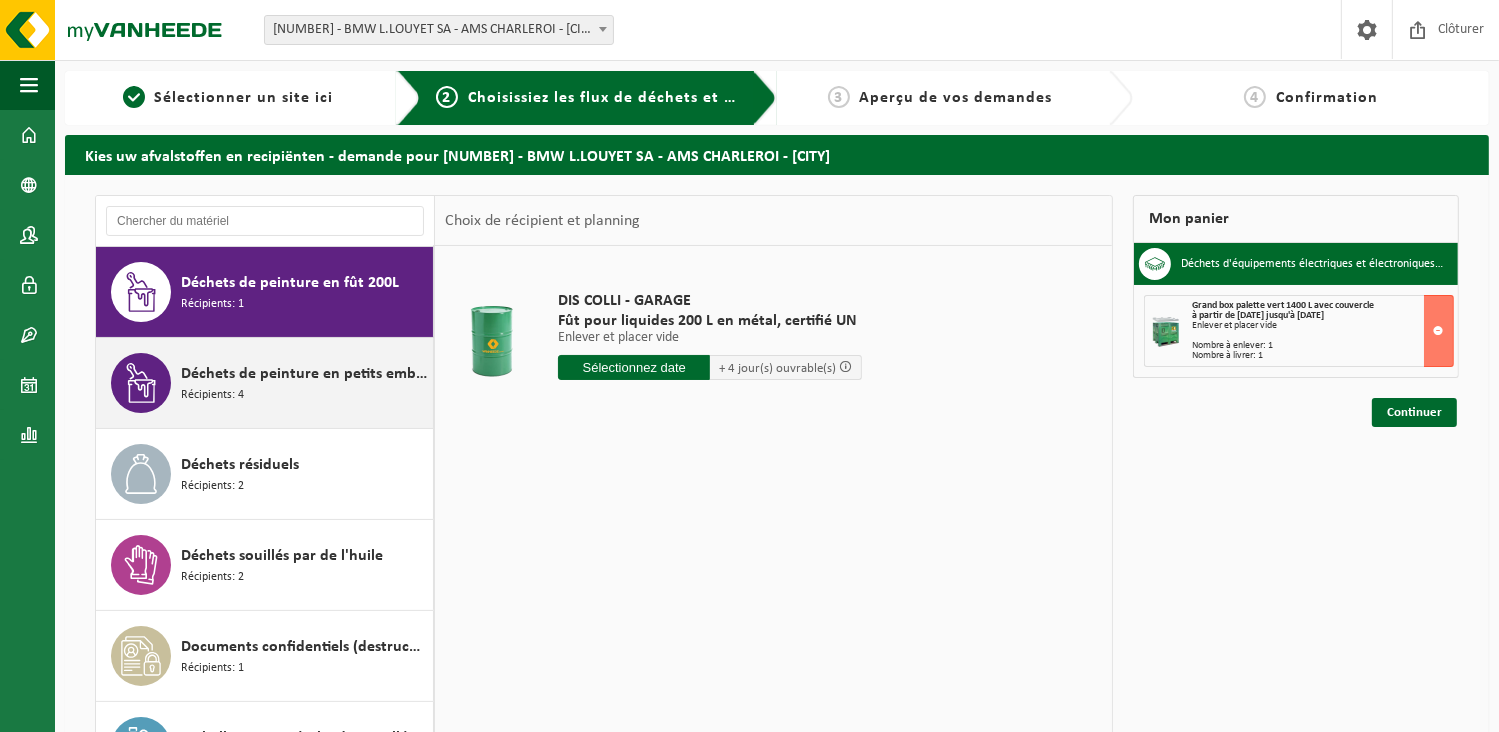 click on "Déchets de peinture en petits emballages   Récipients: 4" at bounding box center [304, 383] 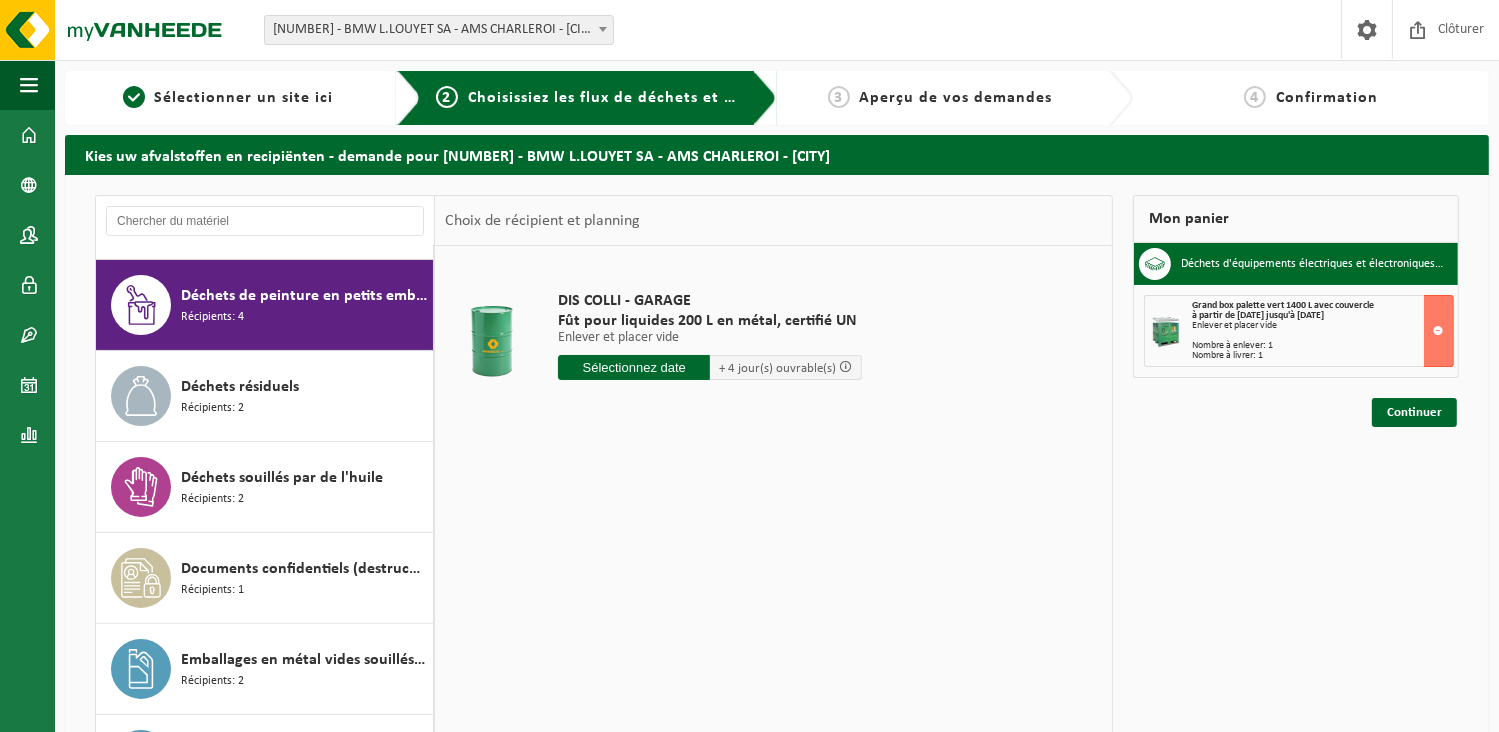 scroll, scrollTop: 454, scrollLeft: 0, axis: vertical 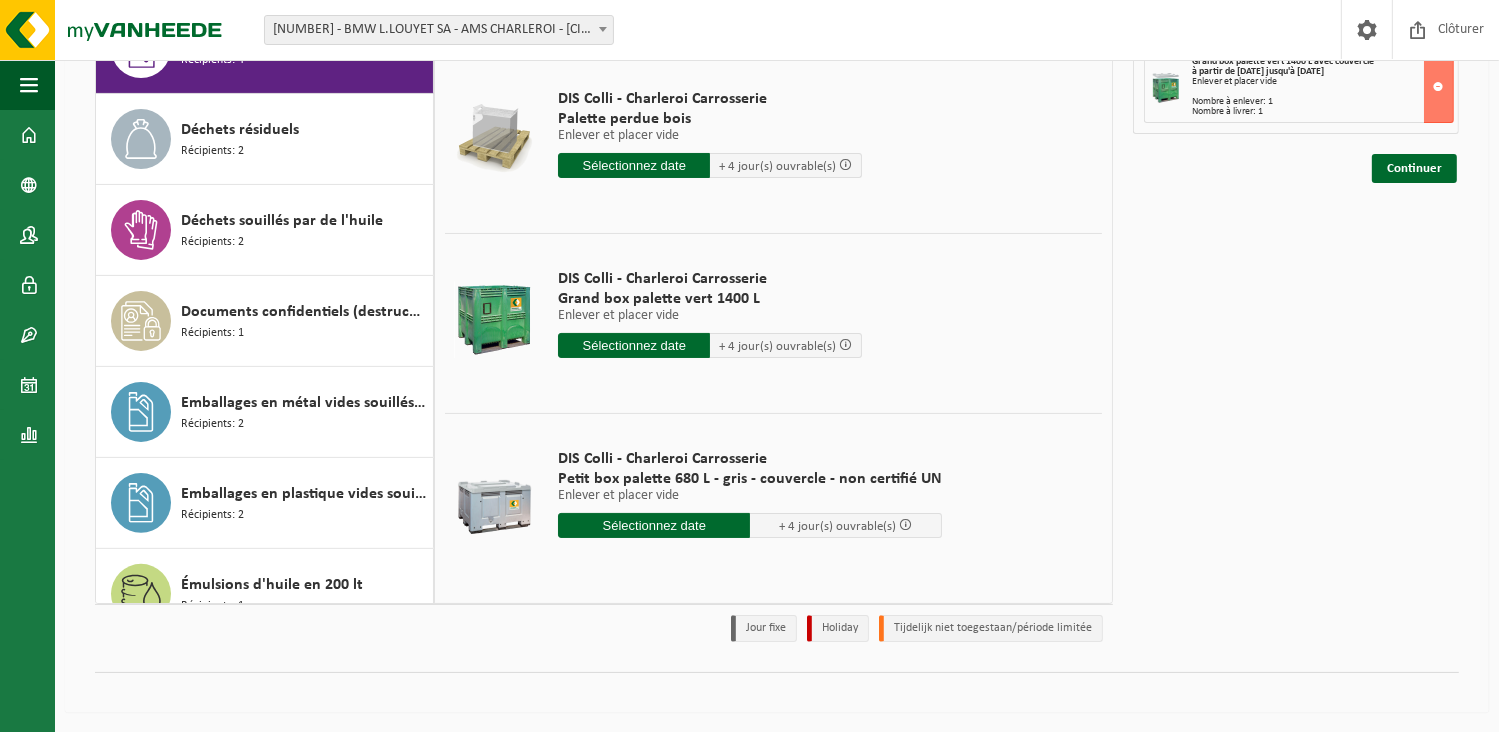 click at bounding box center [654, 525] 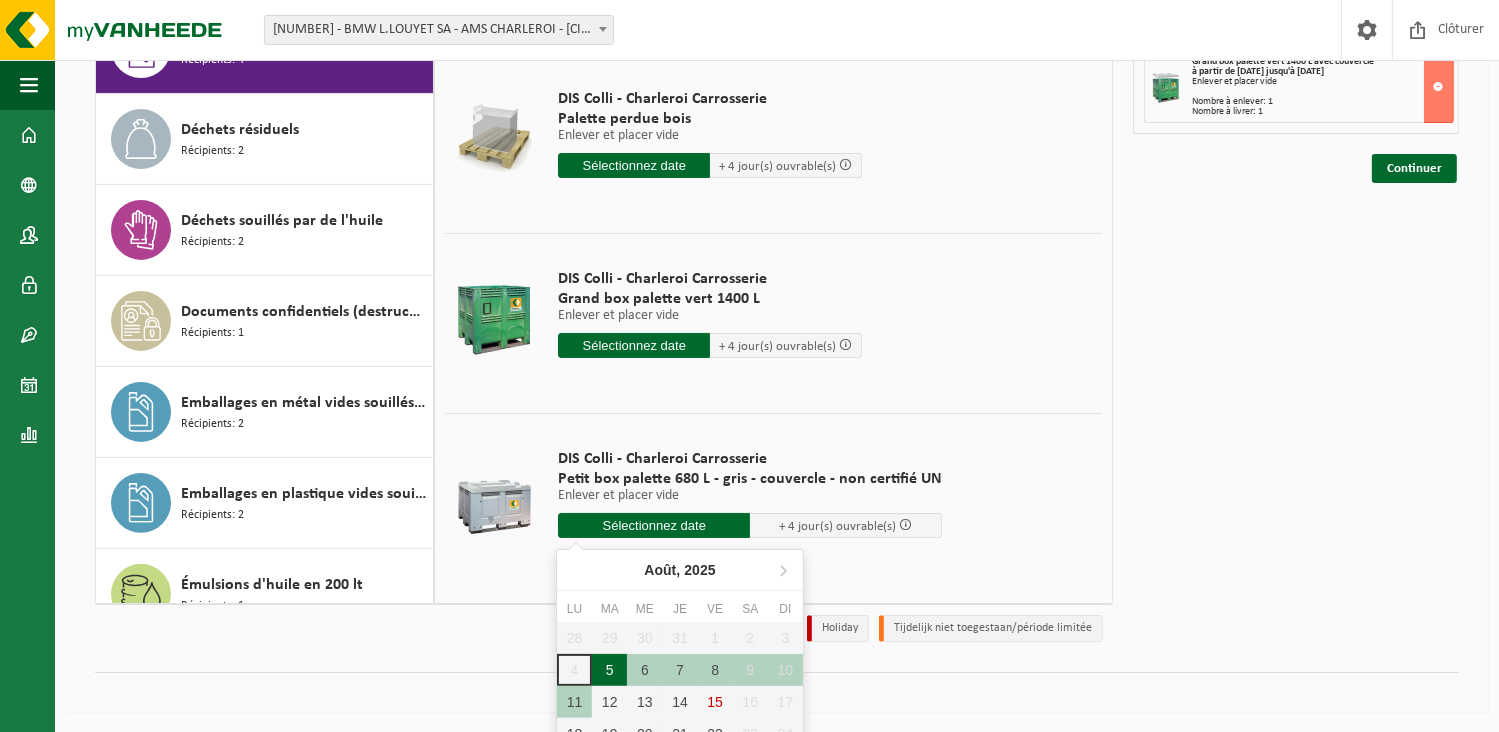 click on "5" at bounding box center [609, 670] 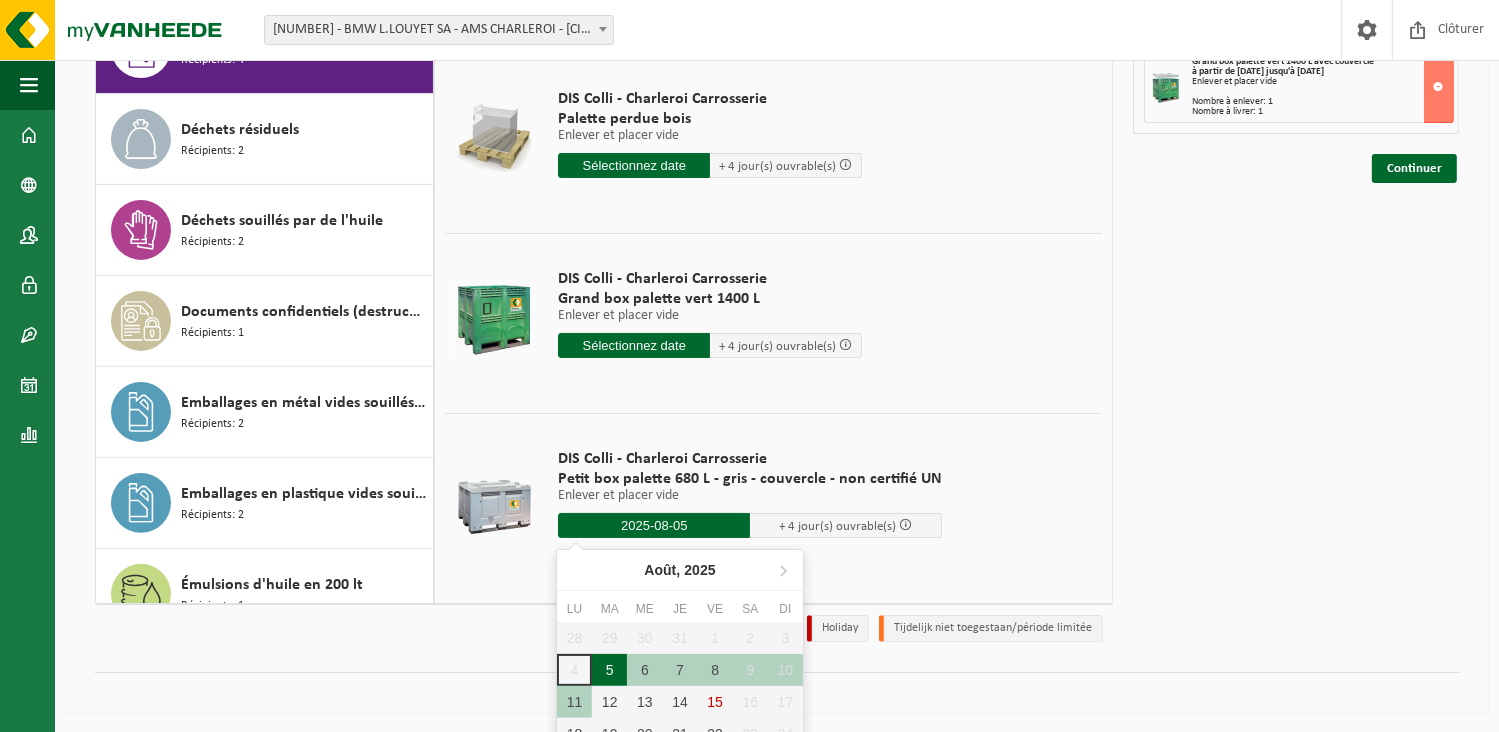 type on "à partir de 2025-08-05" 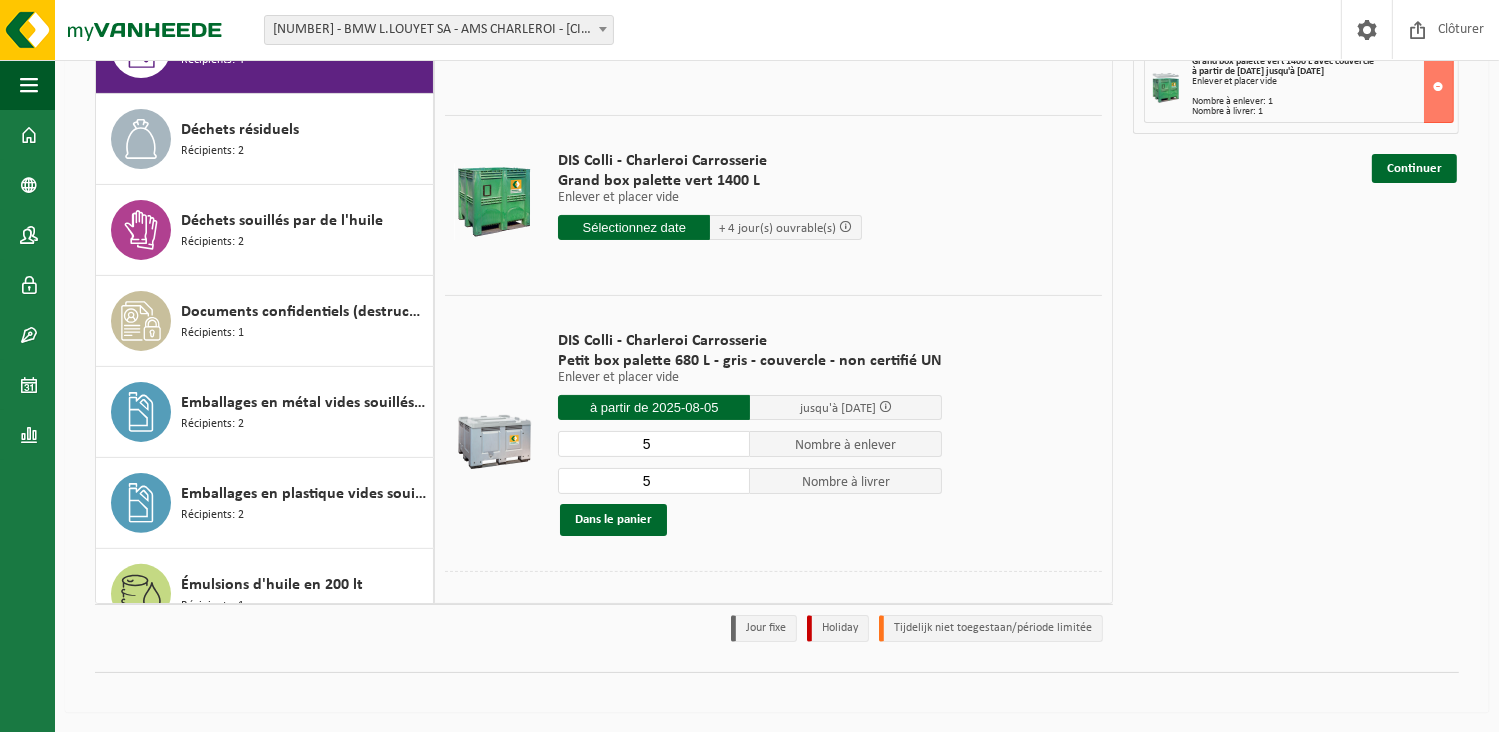 scroll, scrollTop: 284, scrollLeft: 0, axis: vertical 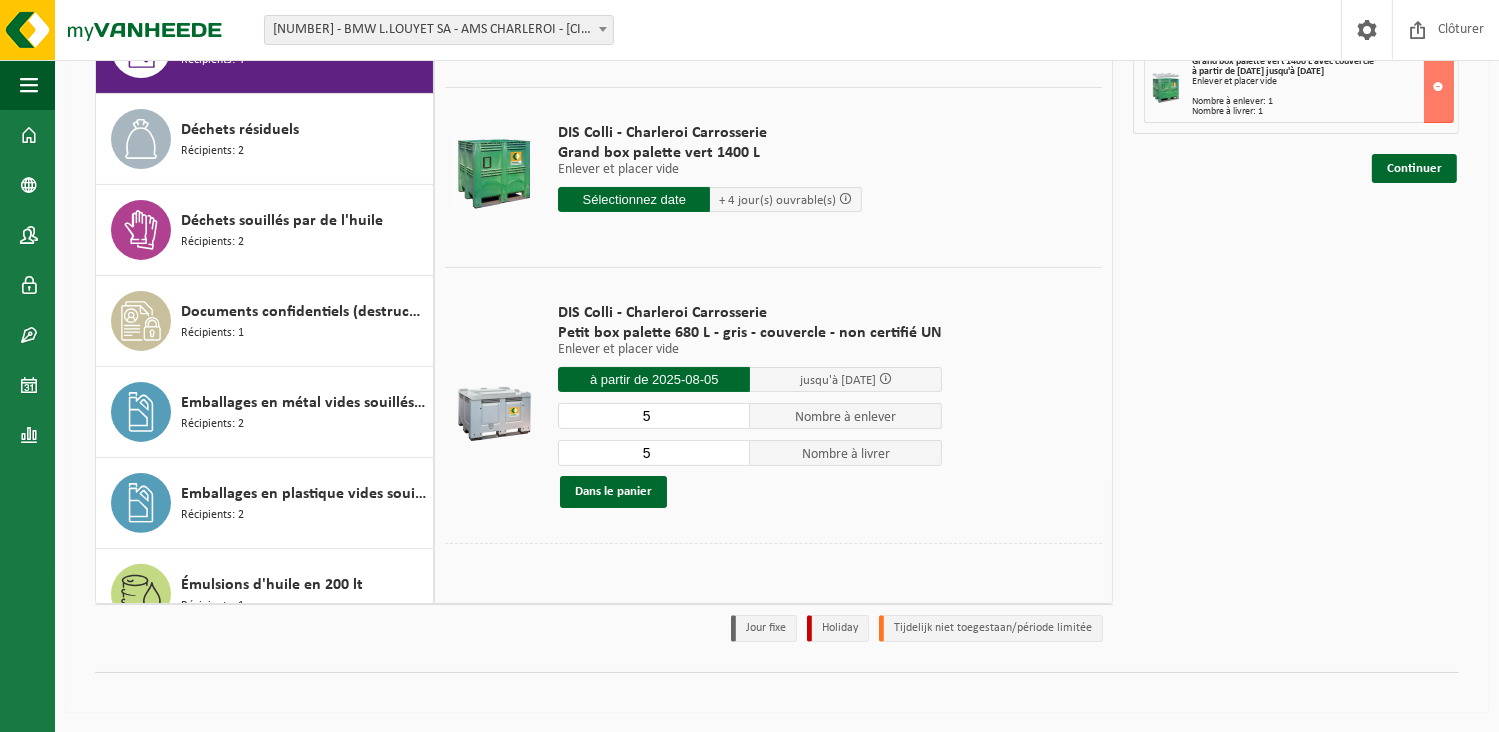 click on "5" at bounding box center (654, 416) 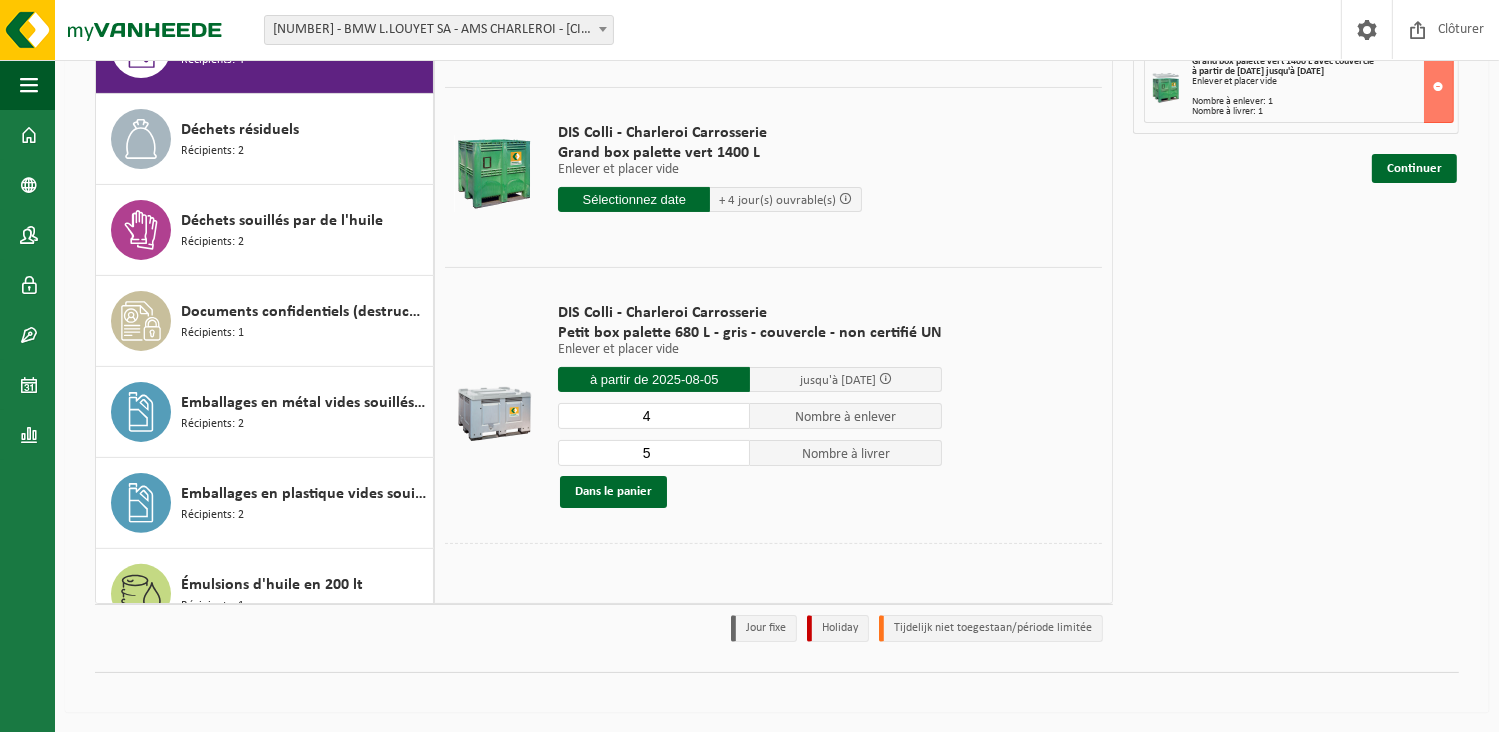 type on "4" 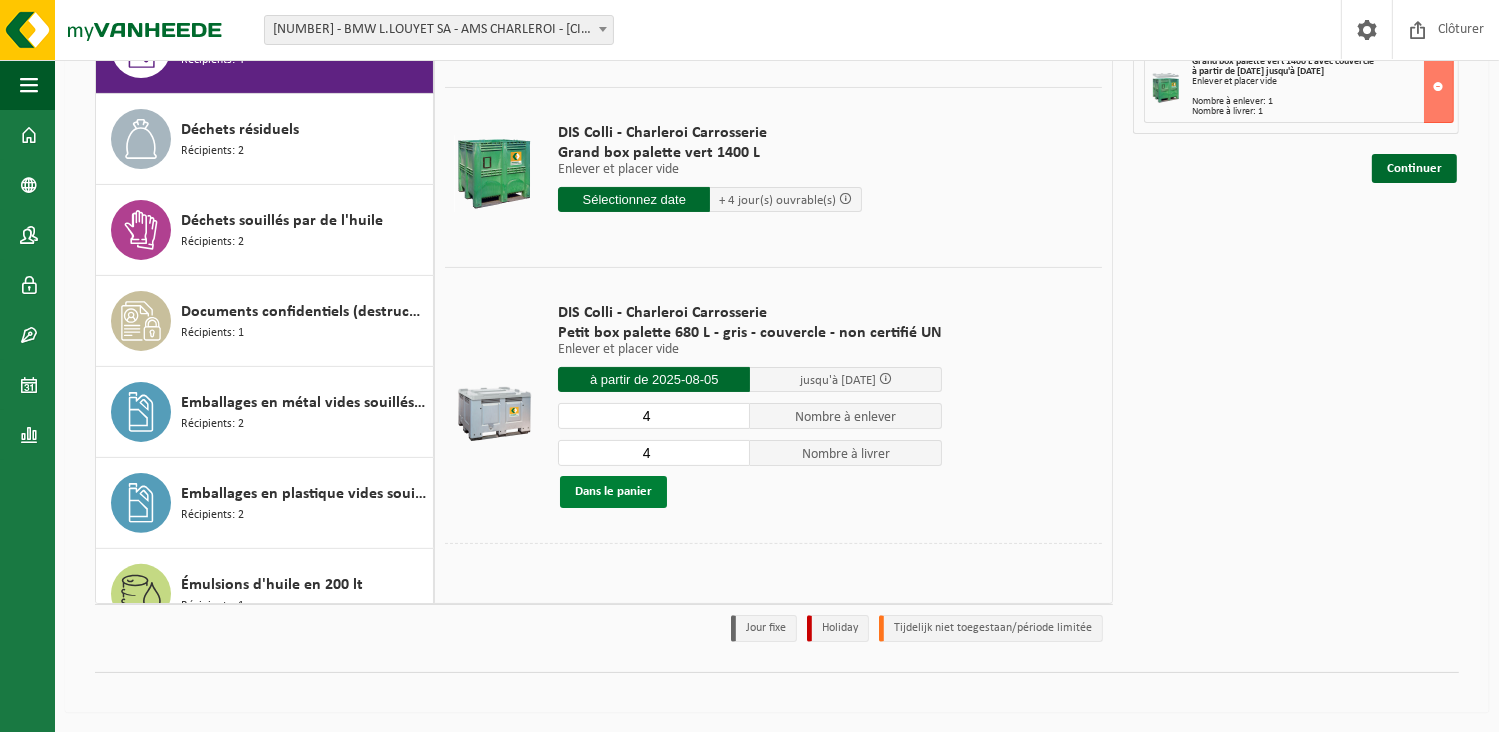 type on "4" 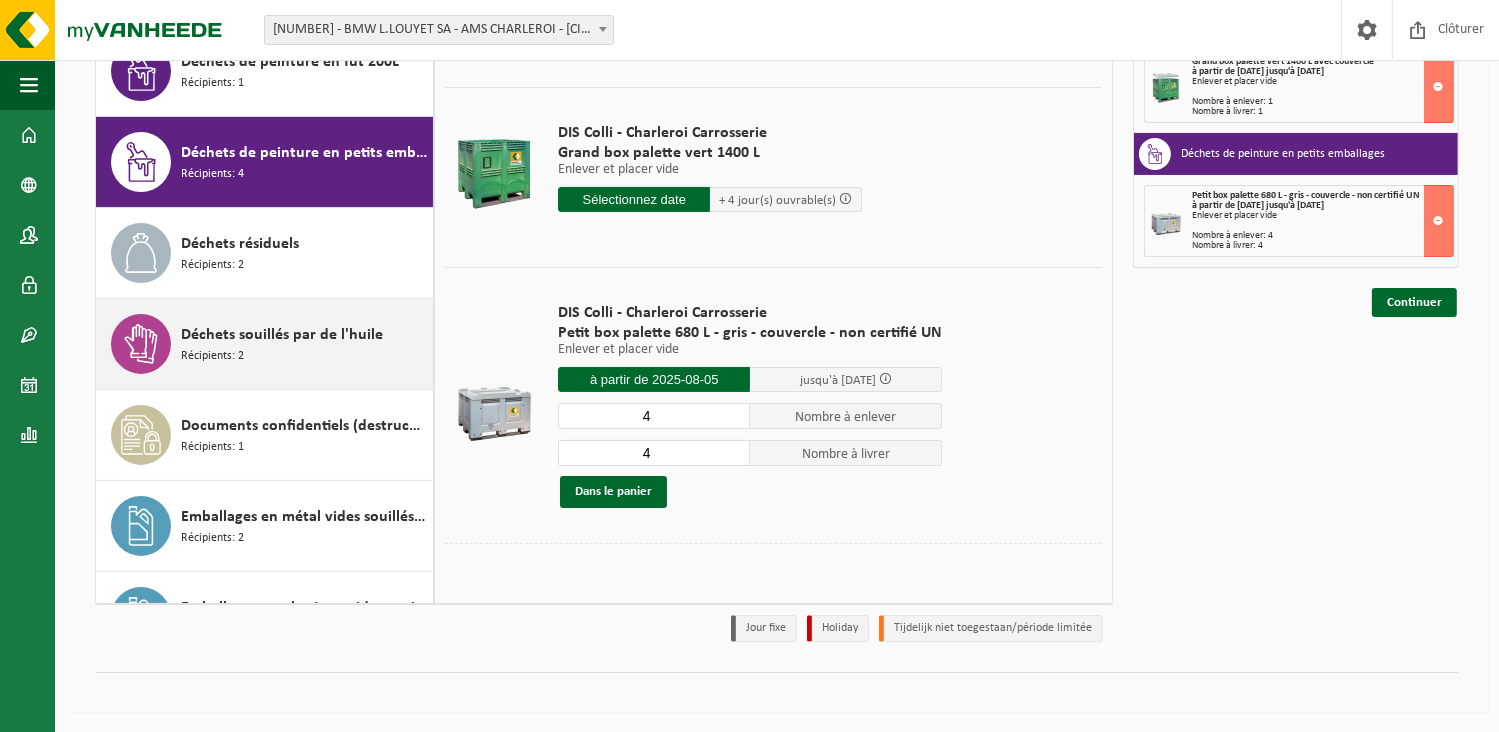 scroll, scrollTop: 329, scrollLeft: 0, axis: vertical 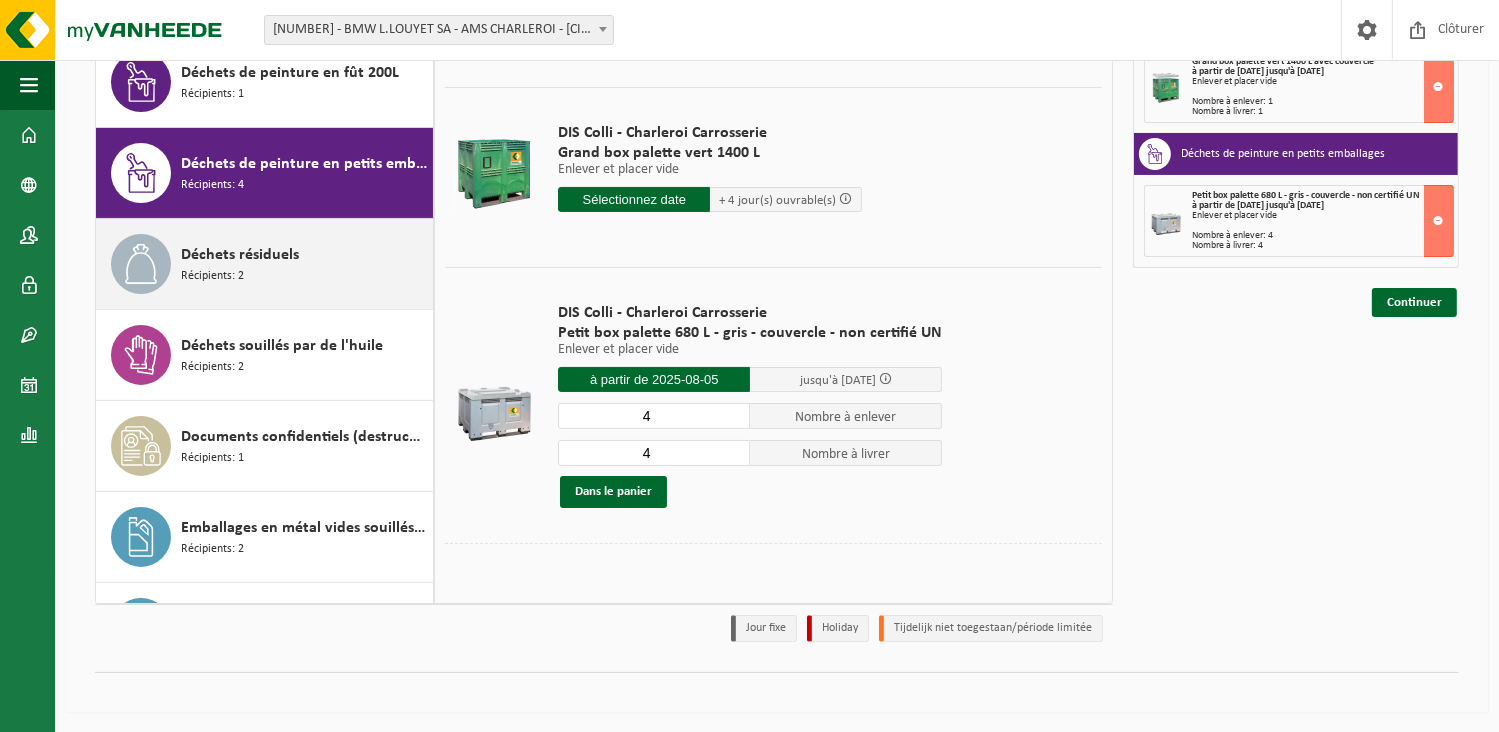 click on "Récipients: 2" at bounding box center (212, 276) 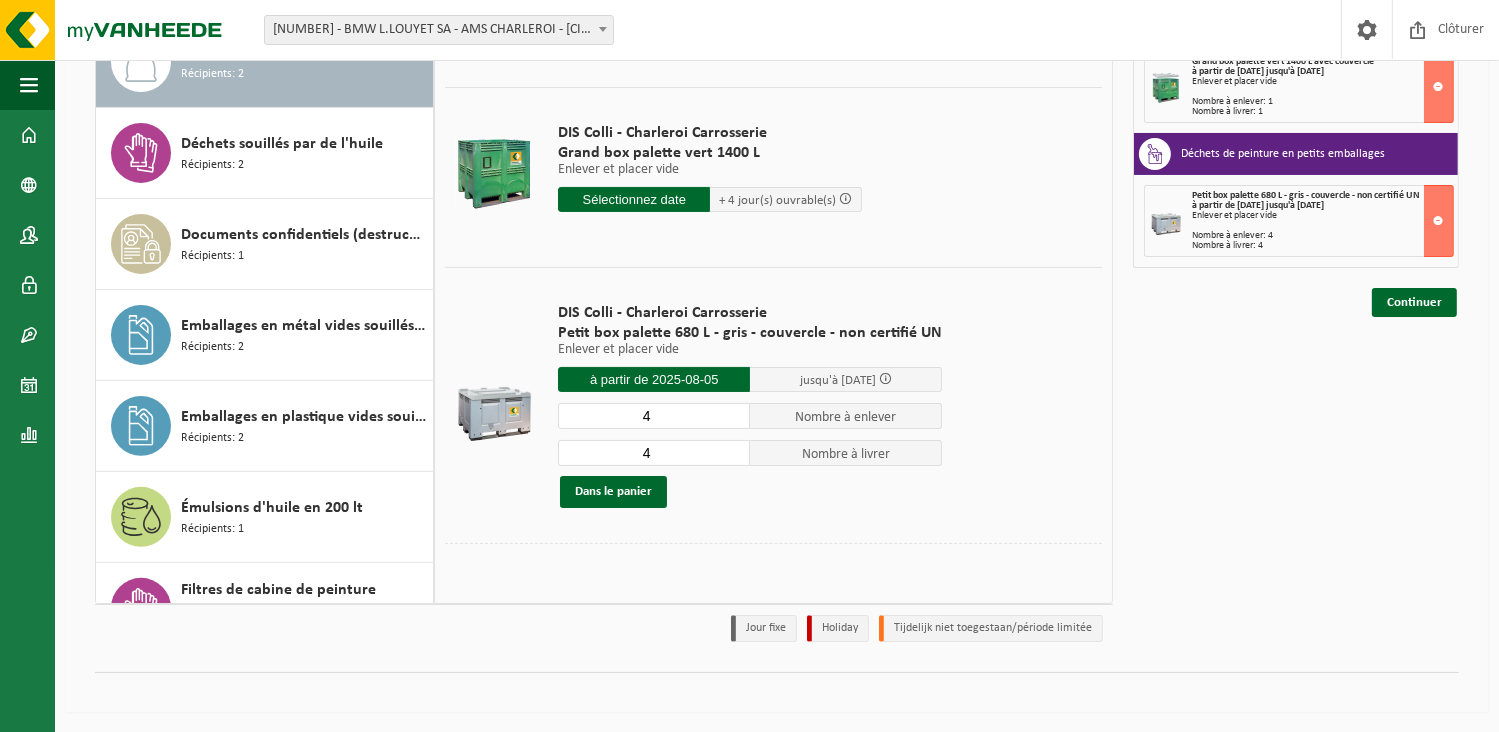 scroll, scrollTop: 544, scrollLeft: 0, axis: vertical 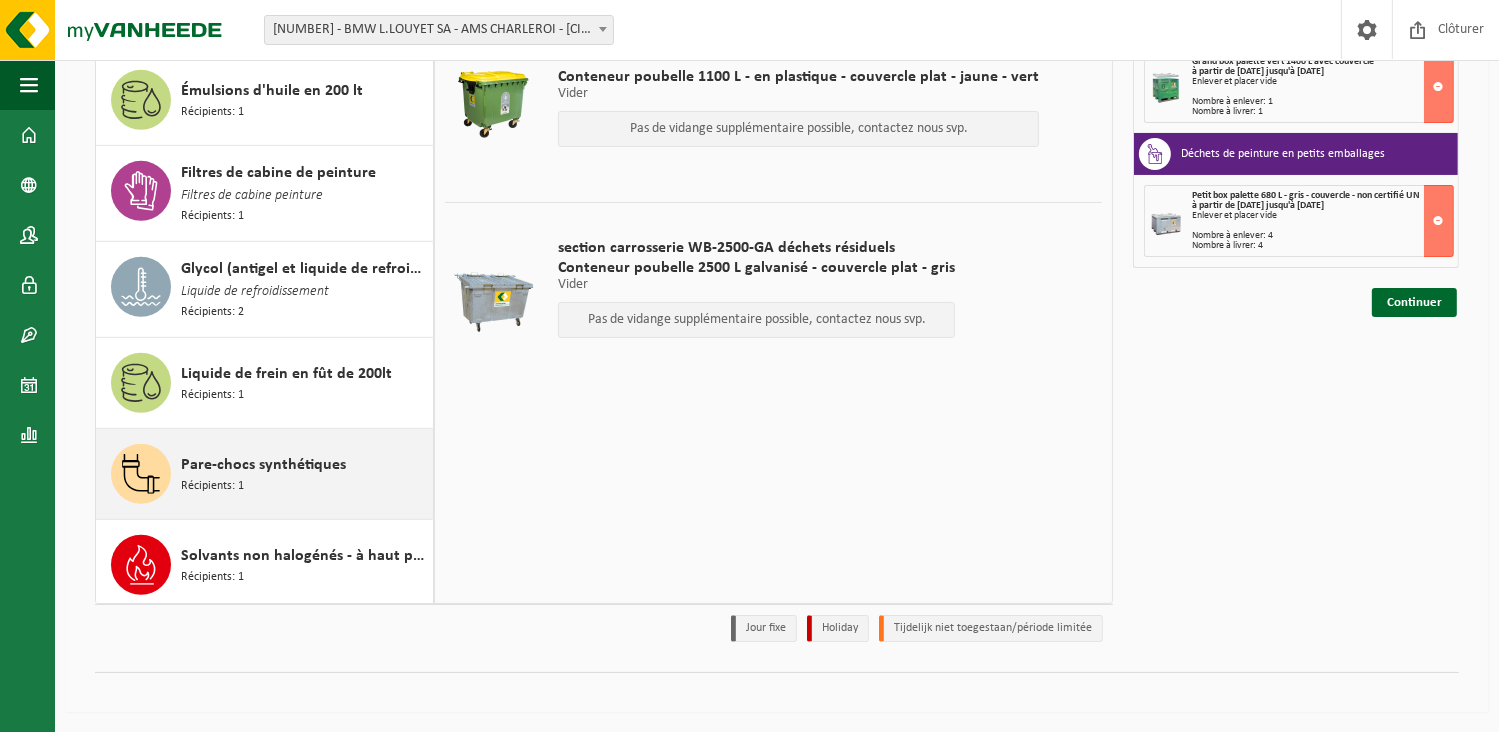 click on "Pare-chocs synthétiques" at bounding box center (263, 465) 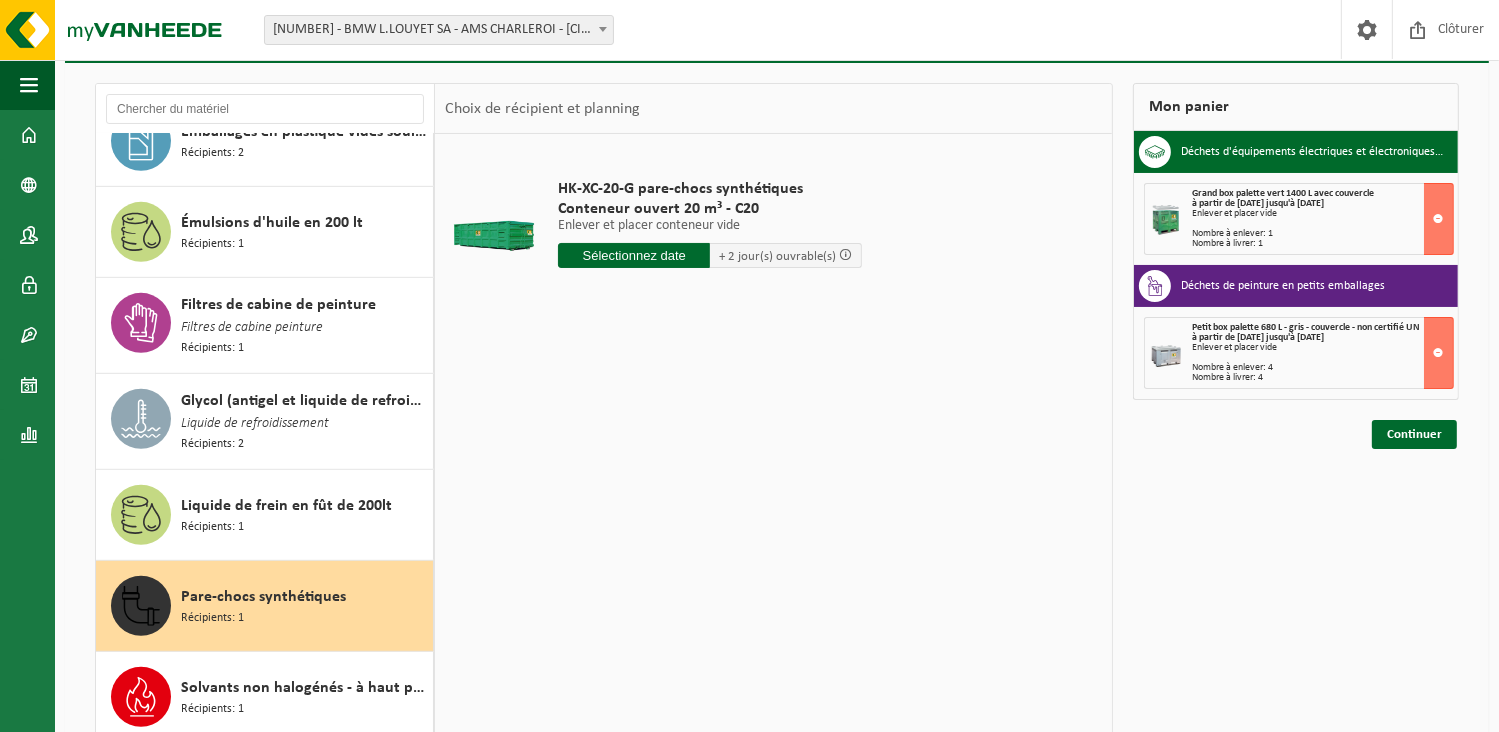 scroll, scrollTop: 94, scrollLeft: 0, axis: vertical 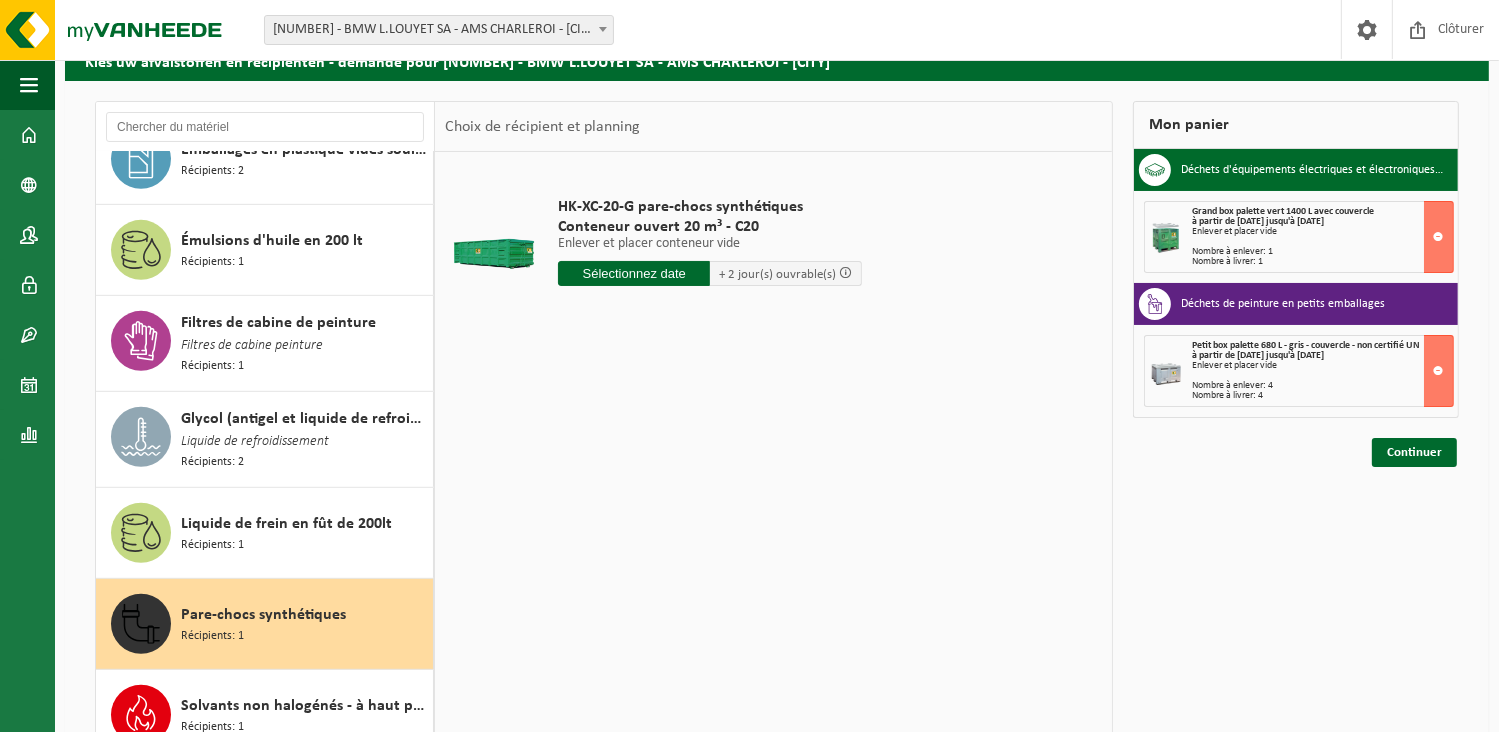click at bounding box center [634, 273] 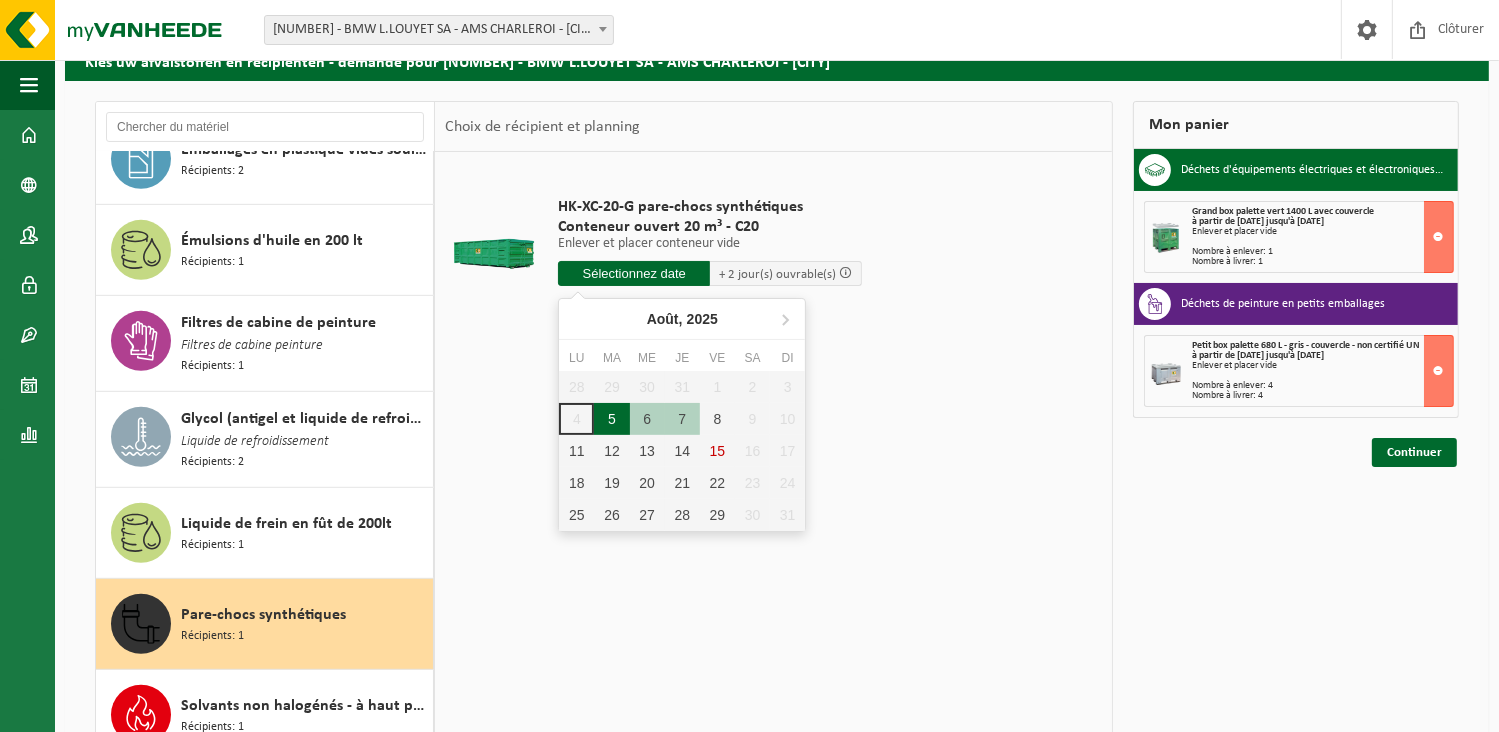 click on "5" at bounding box center (611, 419) 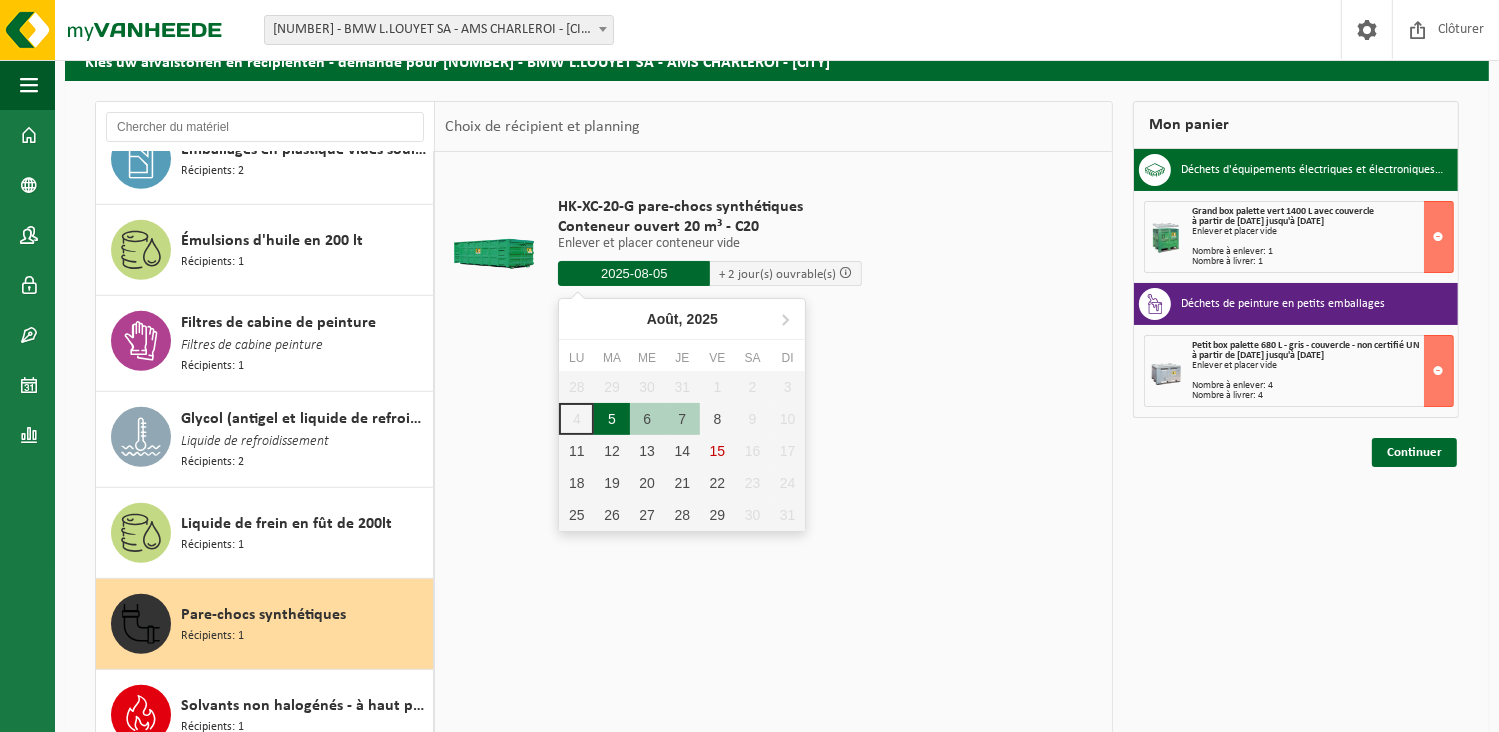 type on "à partir de 2025-08-05" 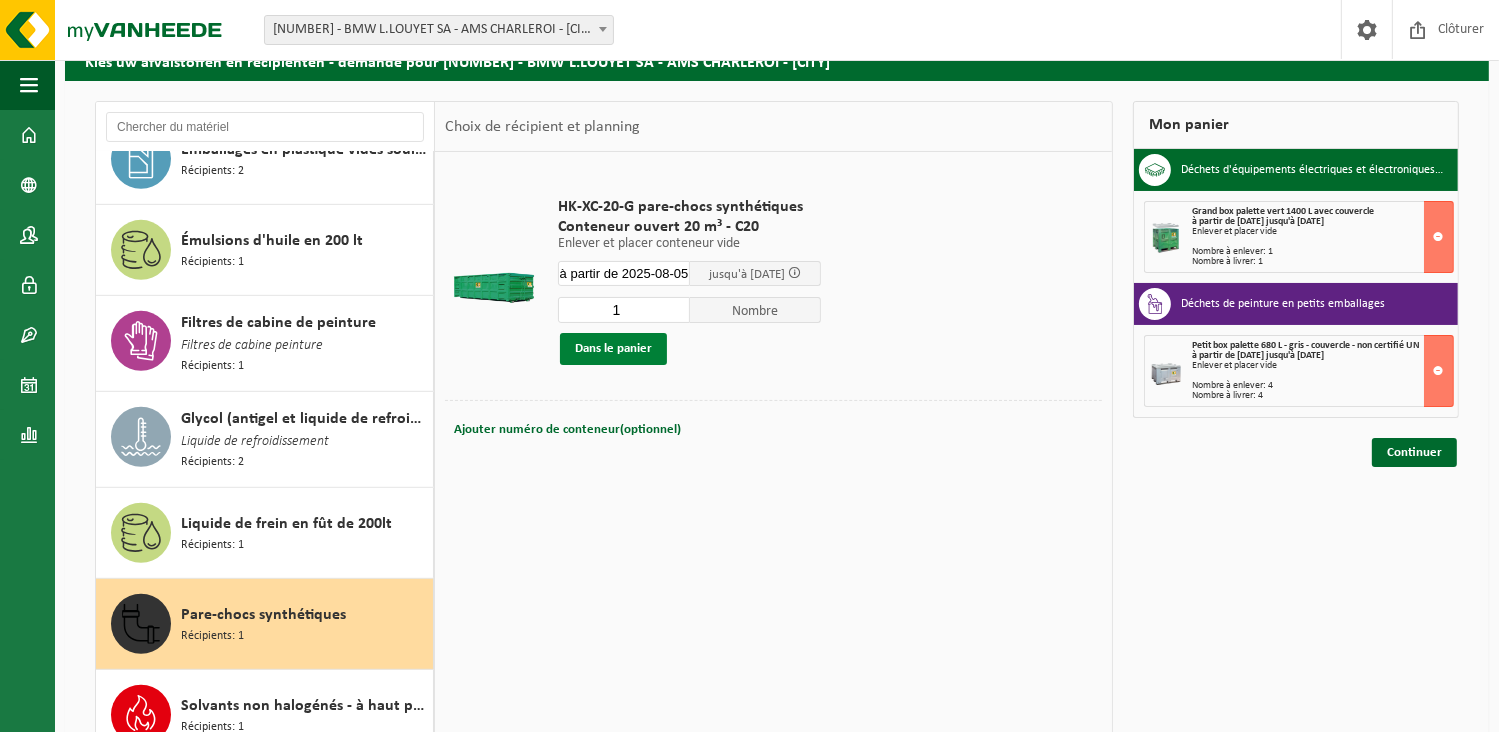 click on "Dans le panier" at bounding box center (613, 349) 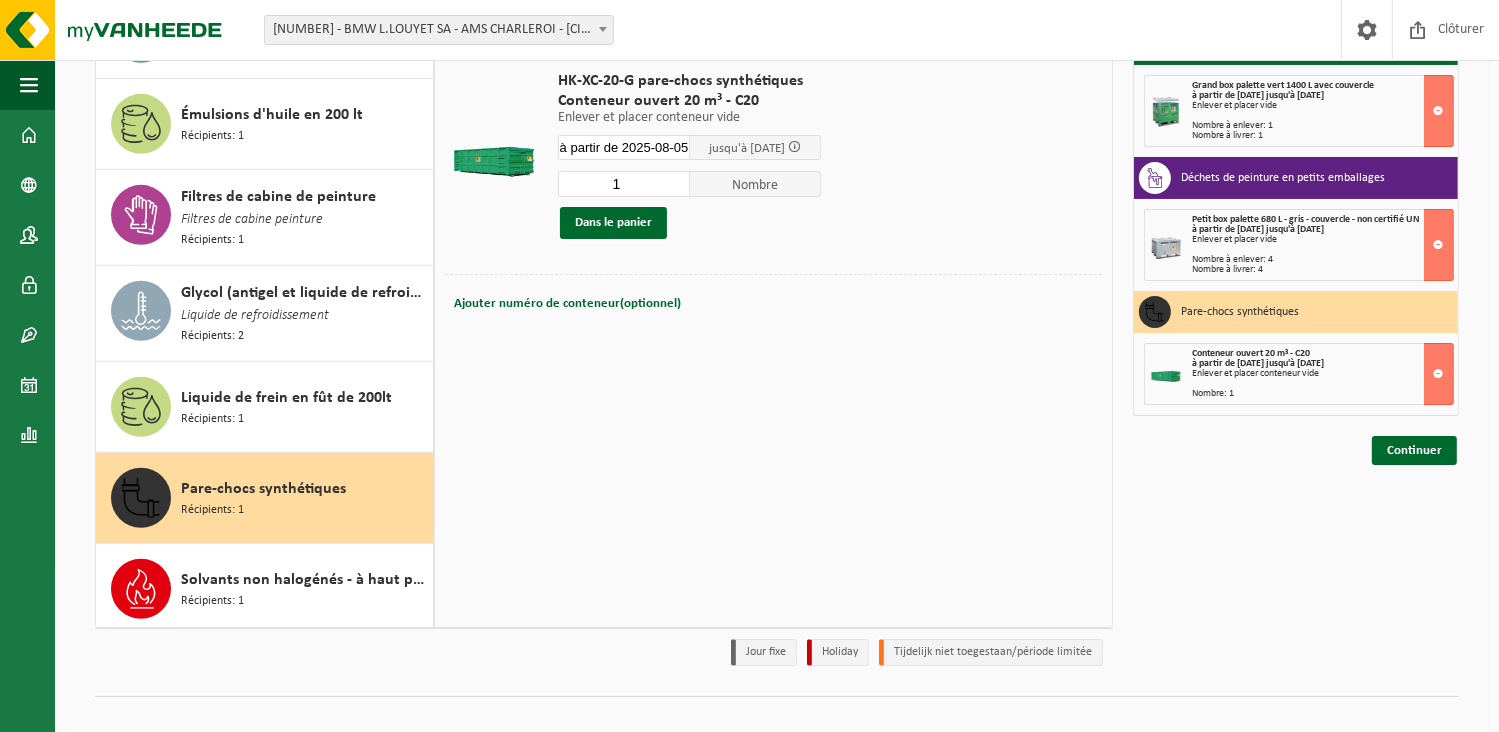 scroll, scrollTop: 244, scrollLeft: 0, axis: vertical 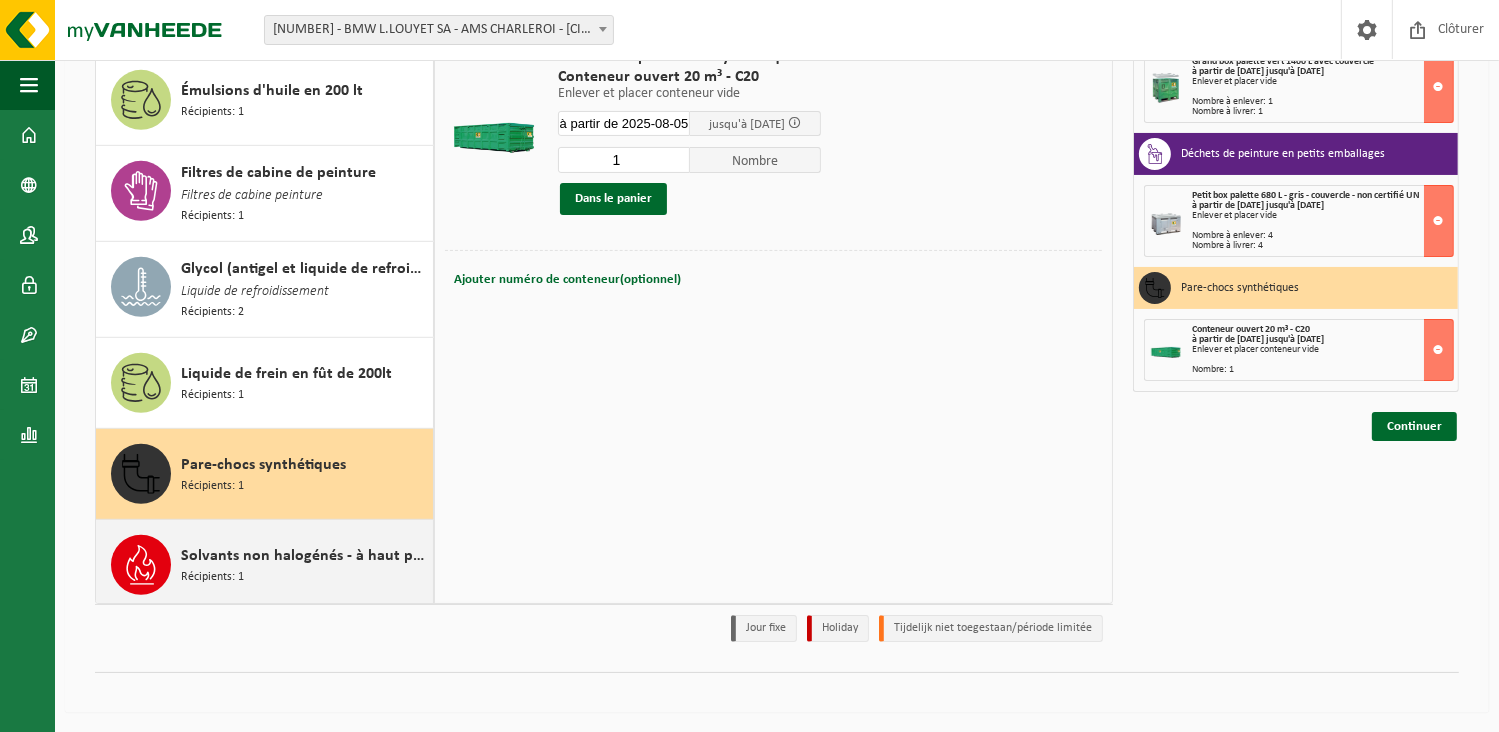 click on "Solvants non halogénés - à haut pouvoir calorifique en fût 200L   Récipients: 1" at bounding box center [304, 565] 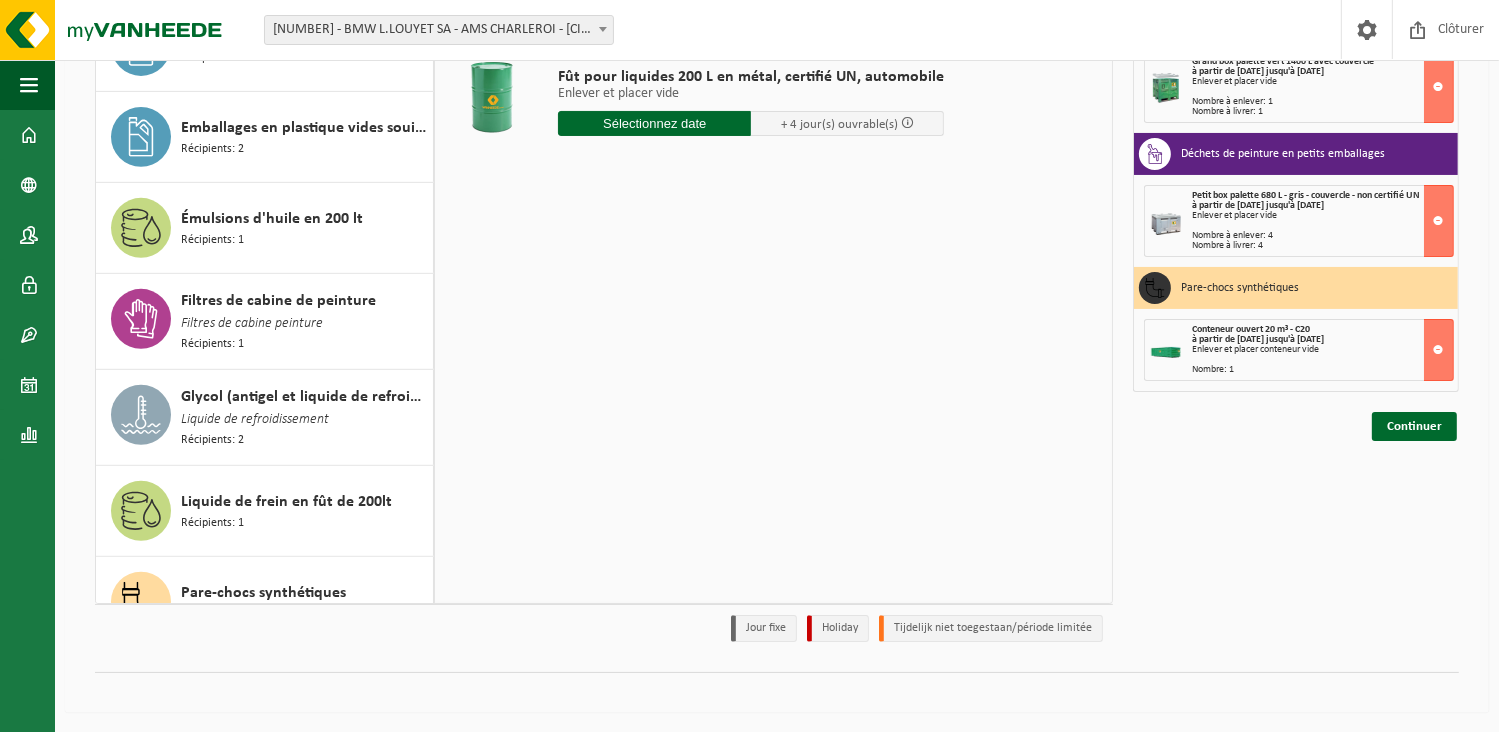 scroll, scrollTop: 824, scrollLeft: 0, axis: vertical 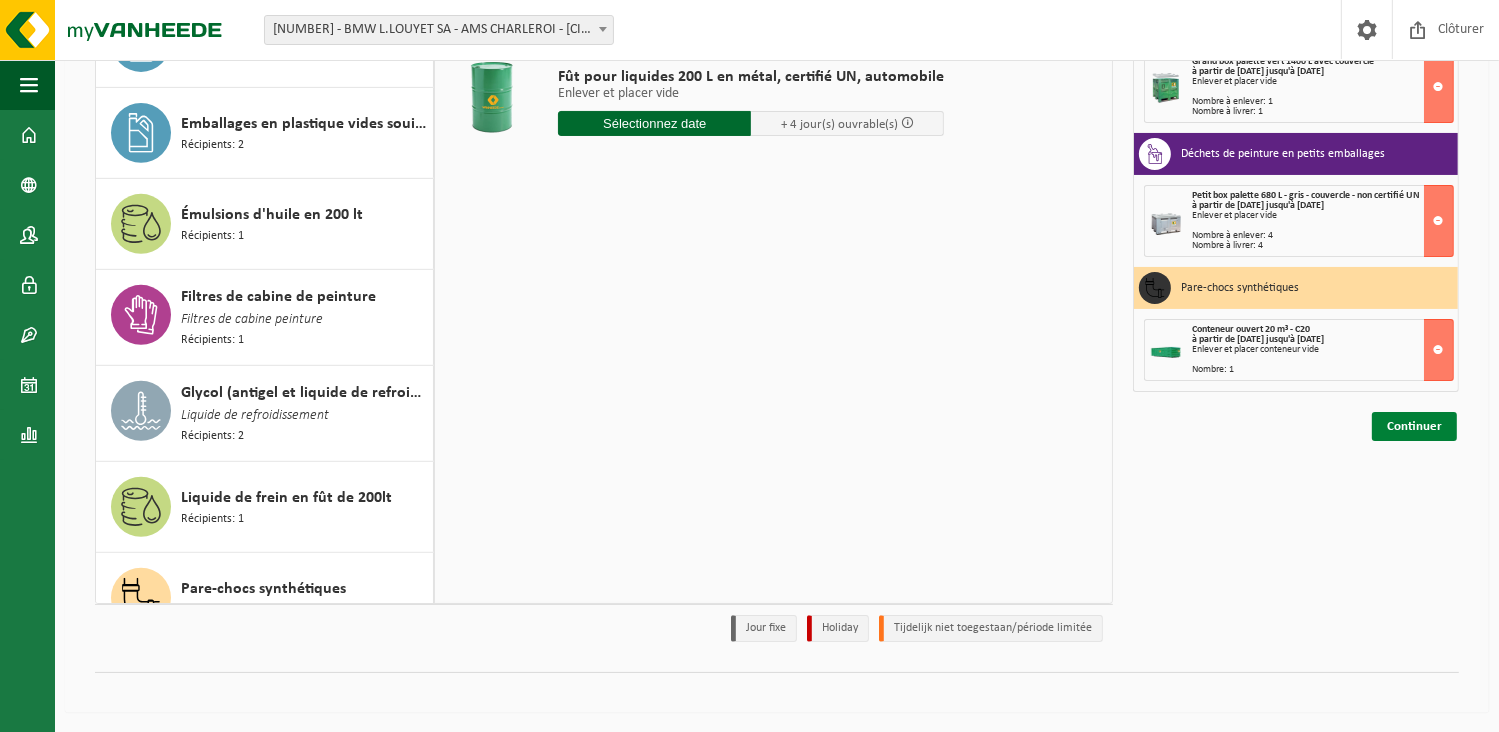 click on "Continuer" at bounding box center [1414, 426] 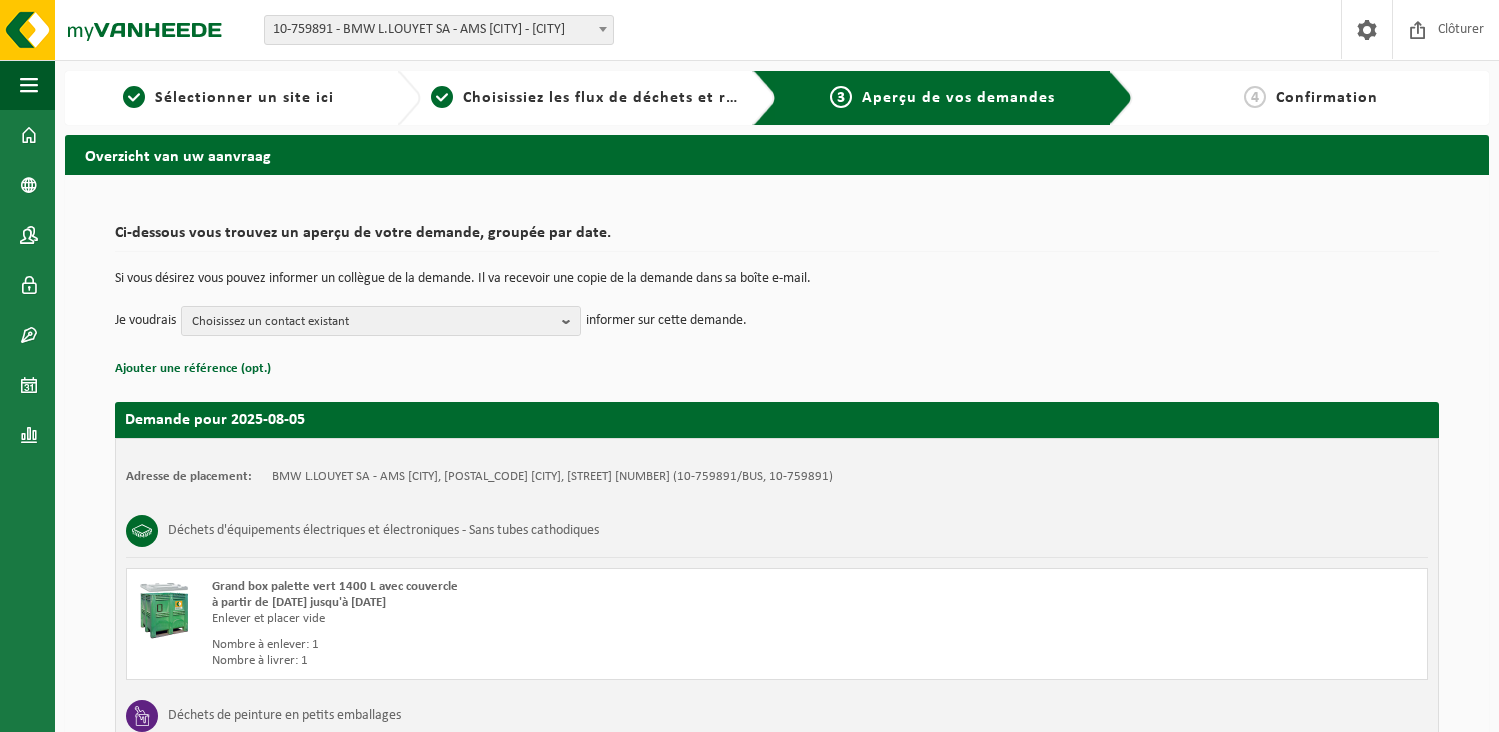 scroll, scrollTop: 0, scrollLeft: 0, axis: both 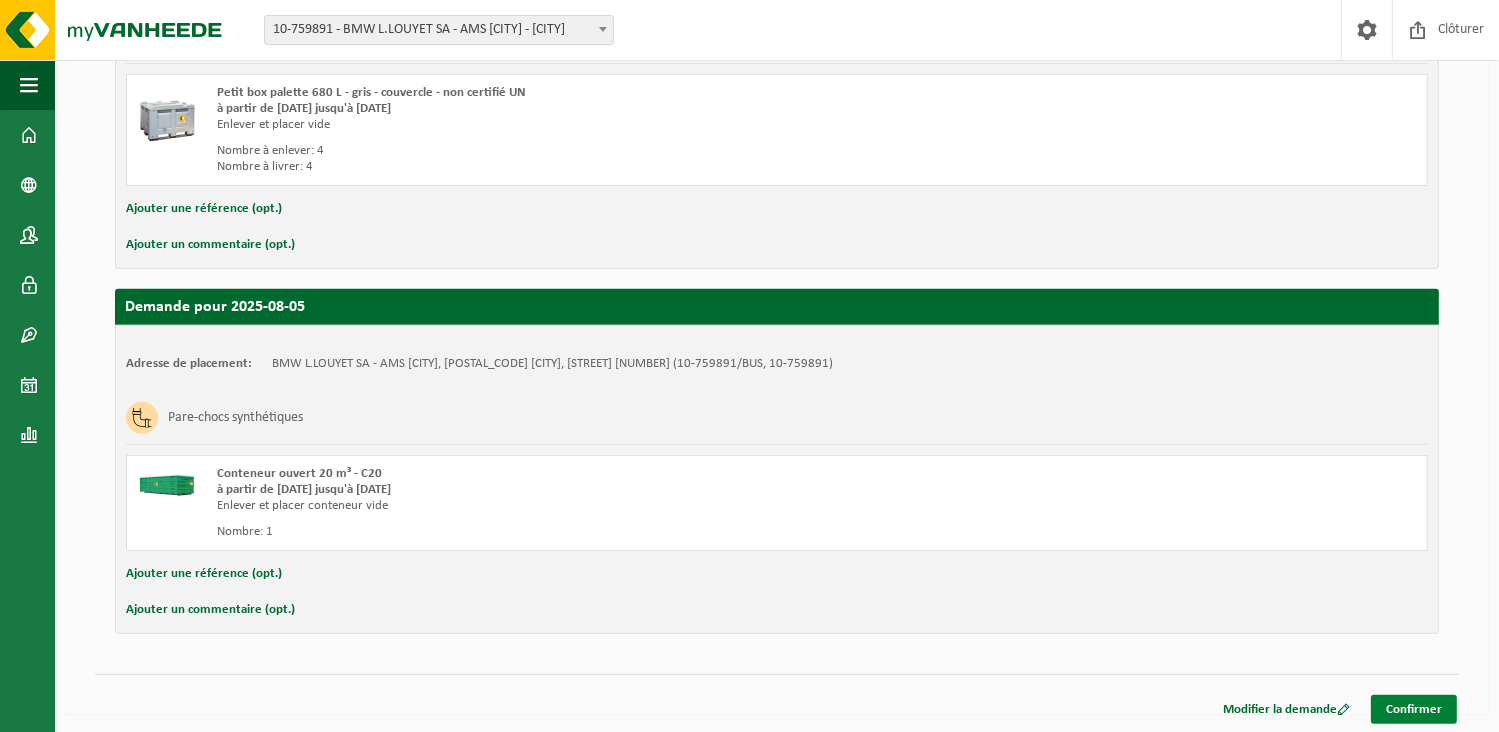 click on "Confirmer" at bounding box center [1414, 709] 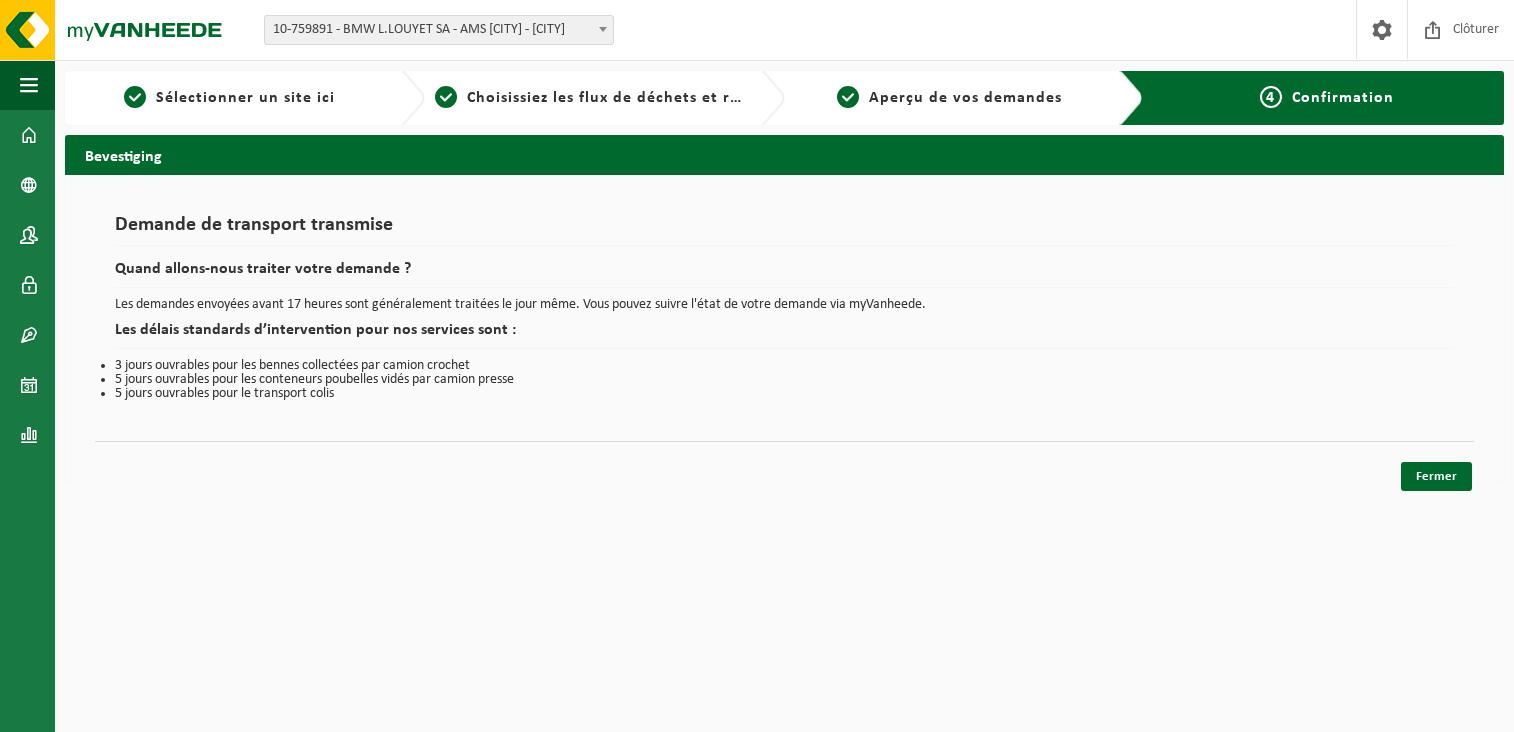 scroll, scrollTop: 0, scrollLeft: 0, axis: both 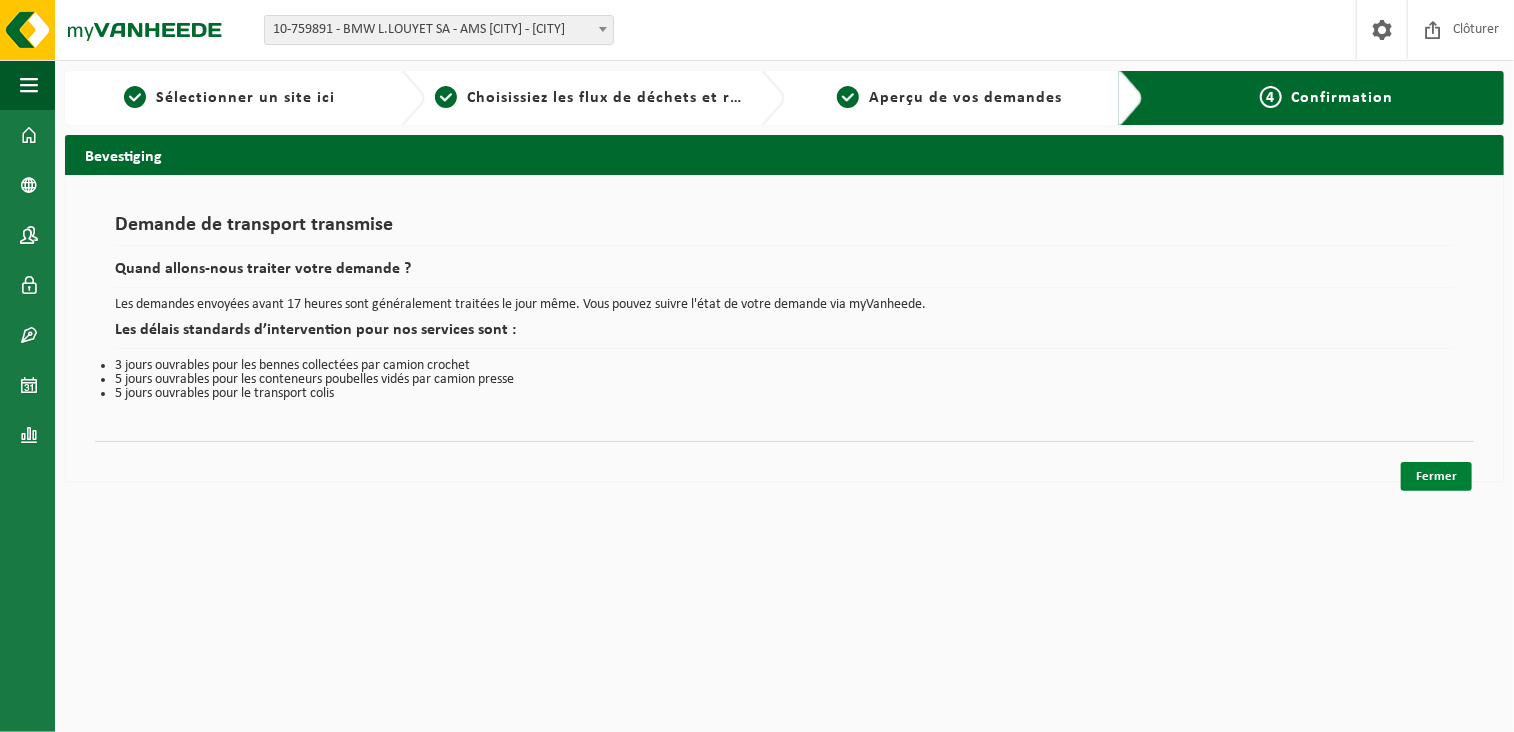 click on "Fermer" at bounding box center (1436, 476) 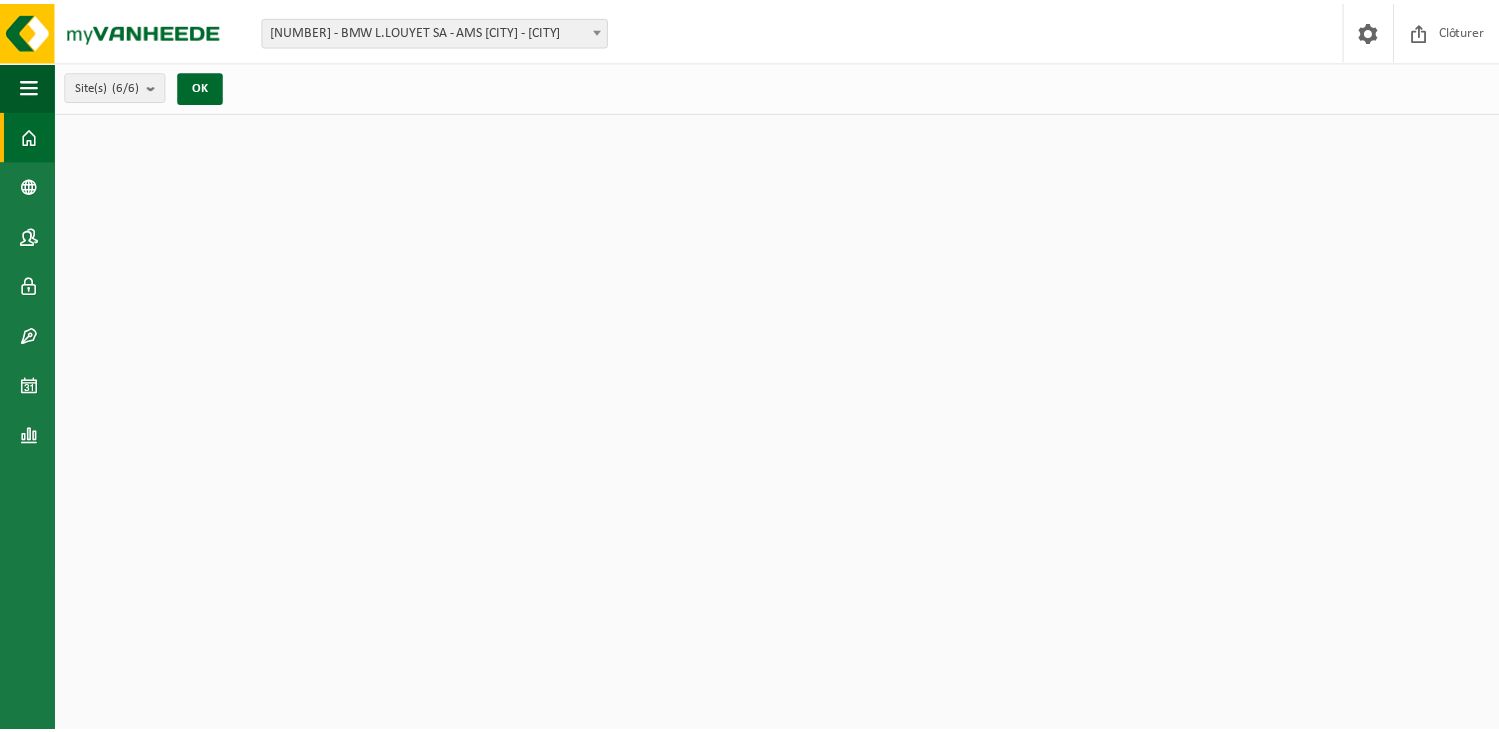 scroll, scrollTop: 0, scrollLeft: 0, axis: both 